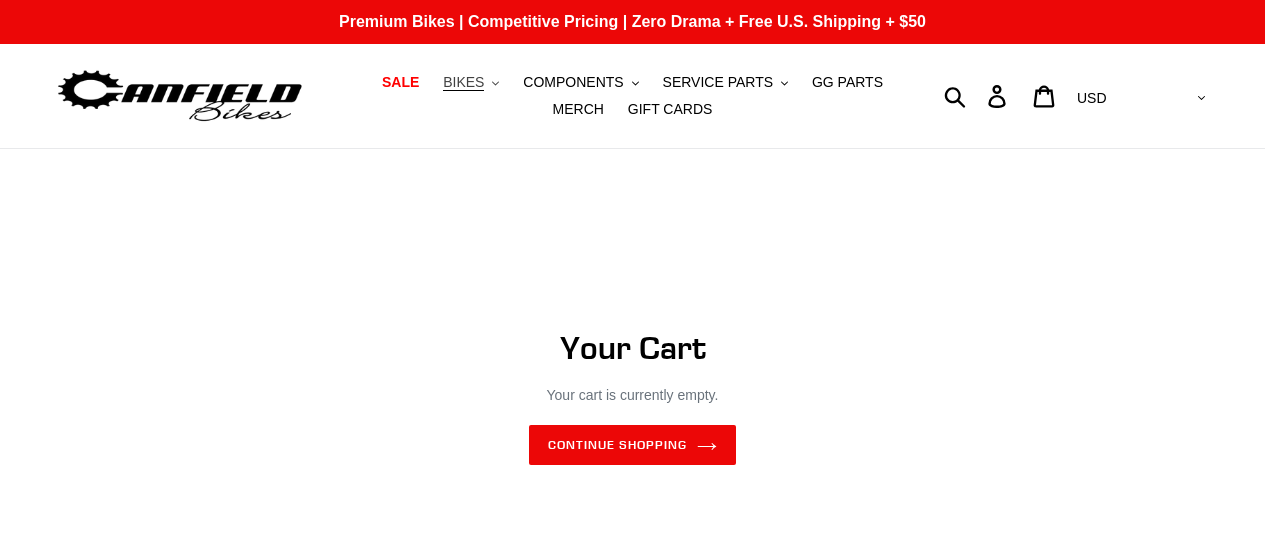 scroll, scrollTop: 0, scrollLeft: 0, axis: both 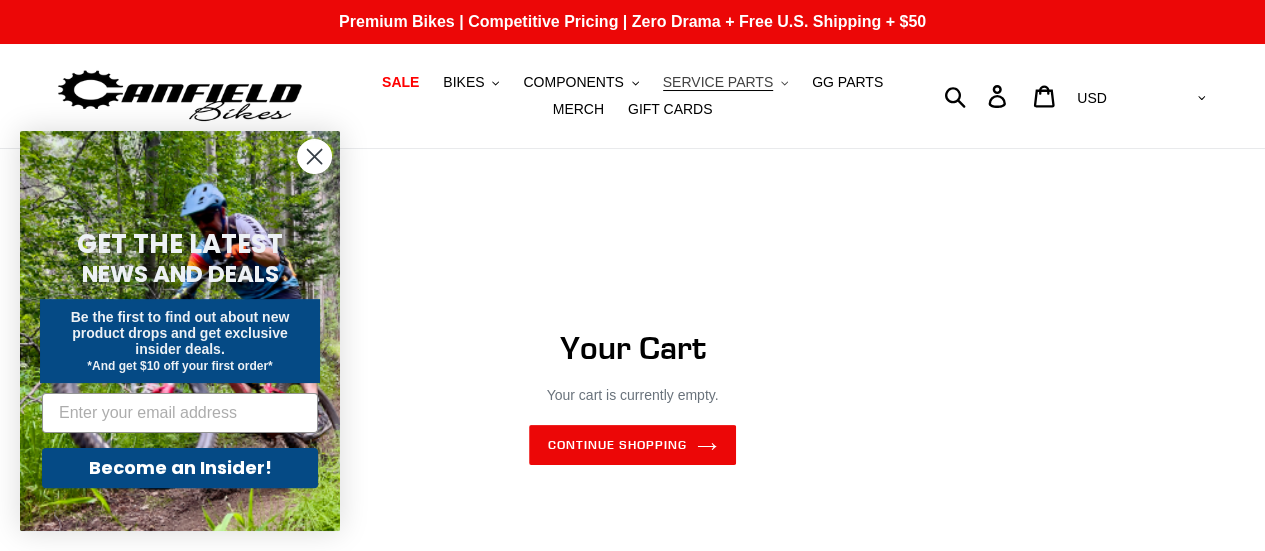 click on "SERVICE PARTS" at bounding box center (718, 82) 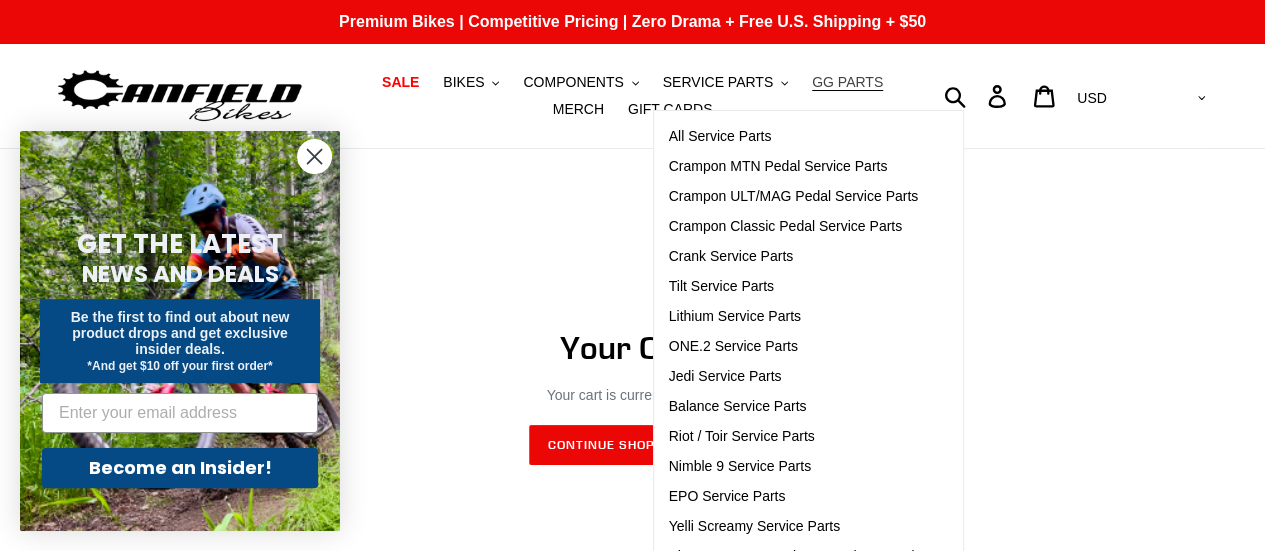 click on "GG PARTS" at bounding box center [847, 82] 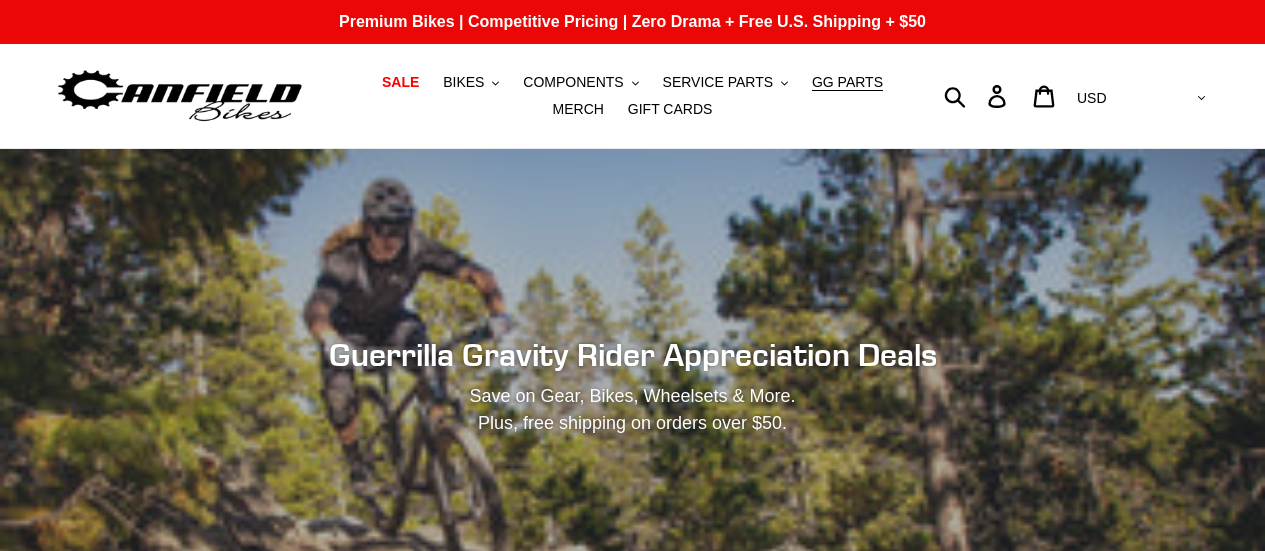 scroll, scrollTop: 0, scrollLeft: 0, axis: both 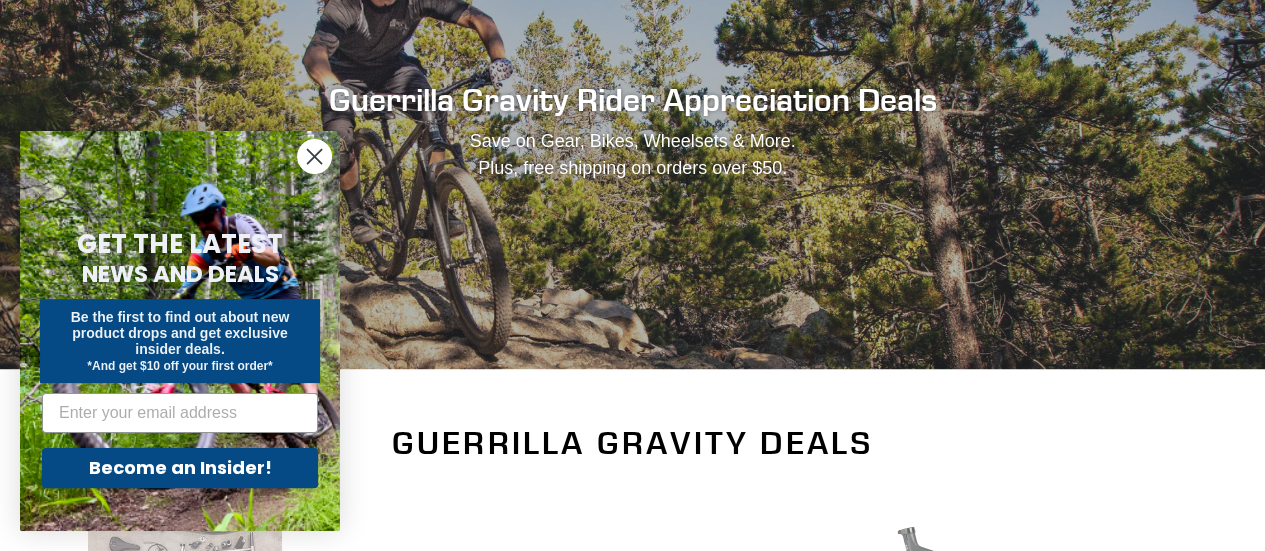 click 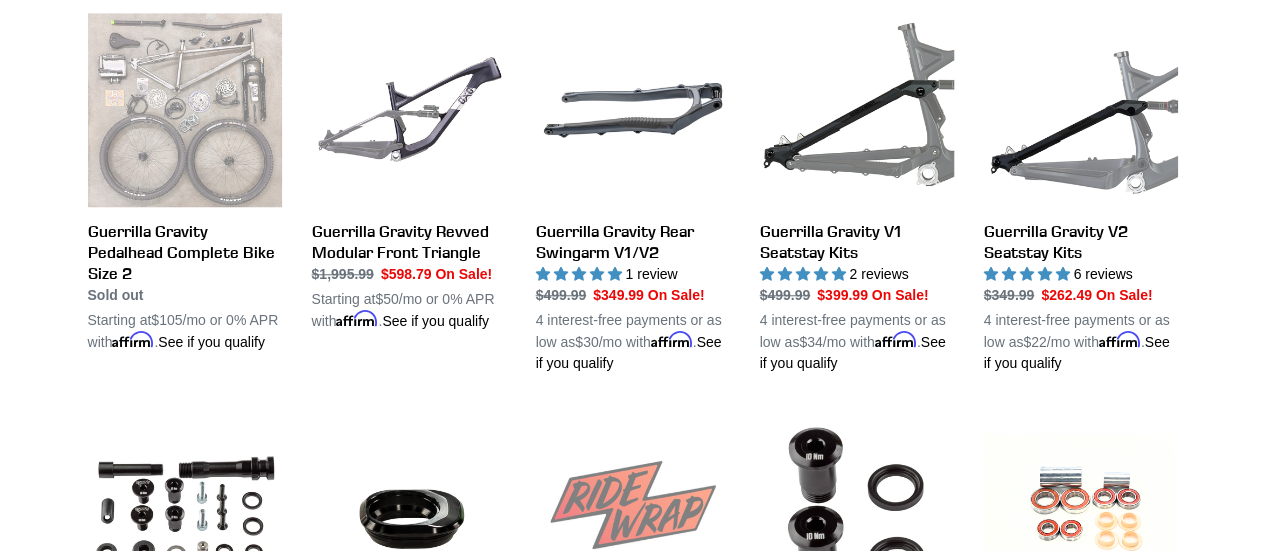 scroll, scrollTop: 764, scrollLeft: 0, axis: vertical 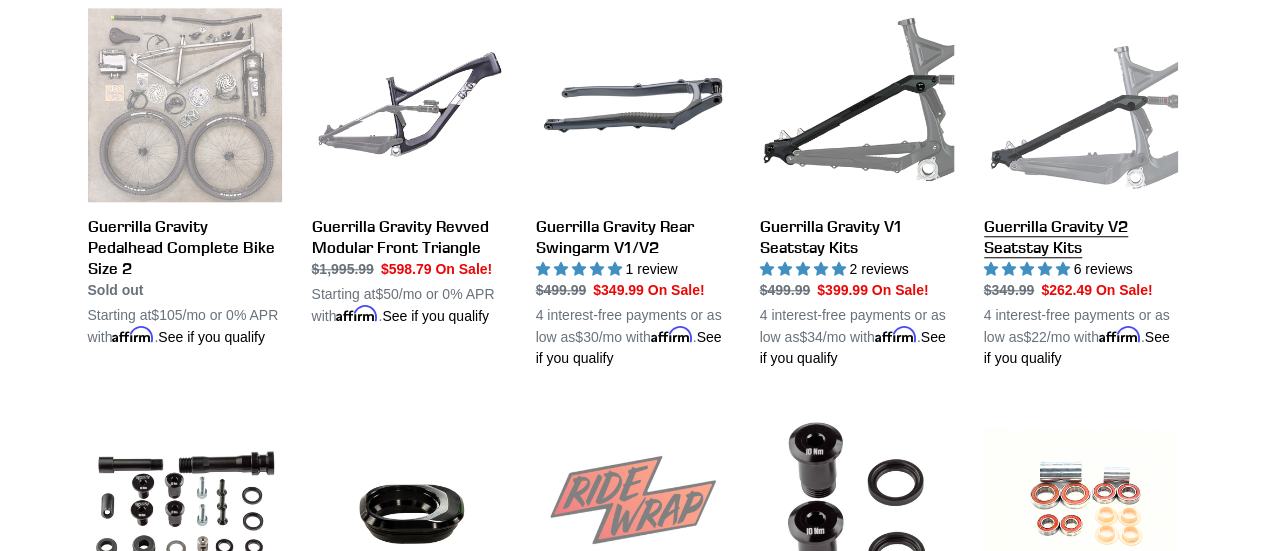 click on "Guerrilla Gravity V2 Seatstay Kits" at bounding box center (1081, 188) 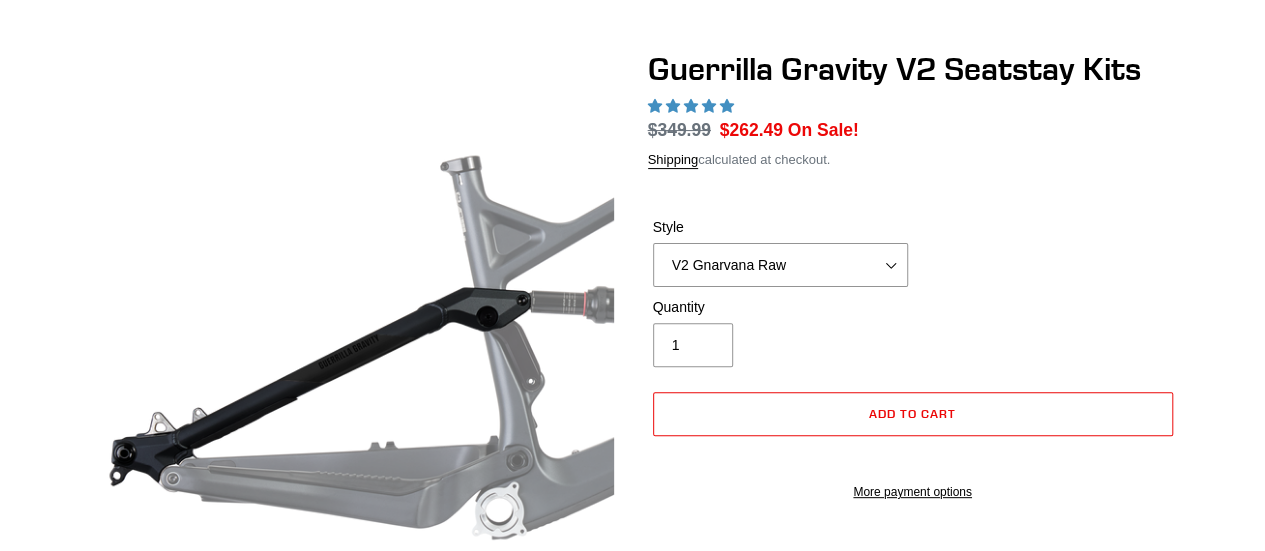 select on "highest-rating" 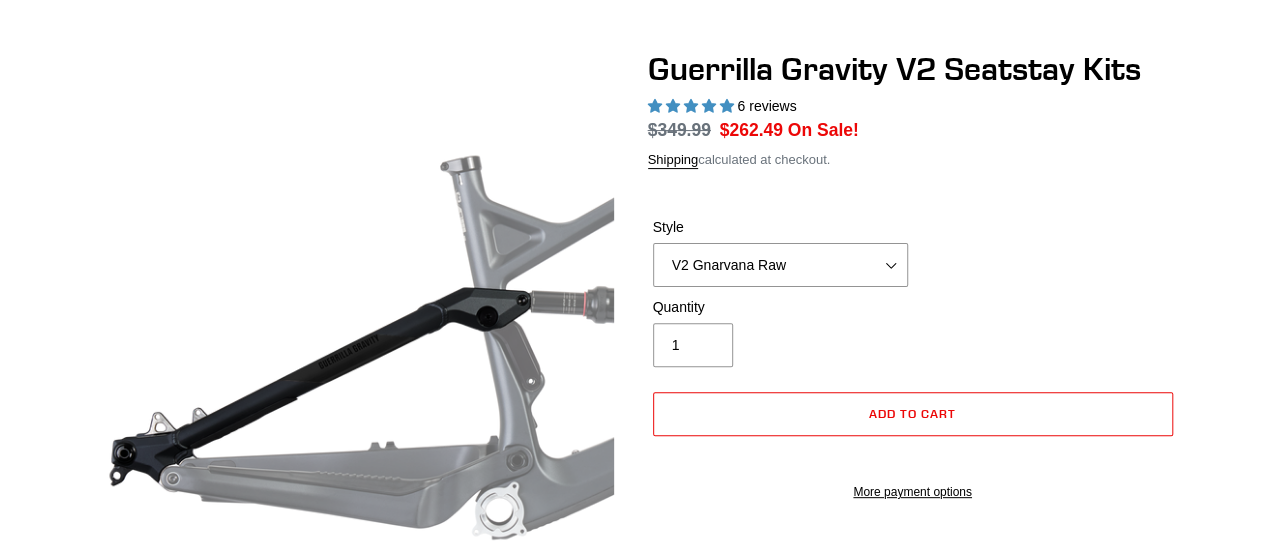 scroll, scrollTop: 0, scrollLeft: 0, axis: both 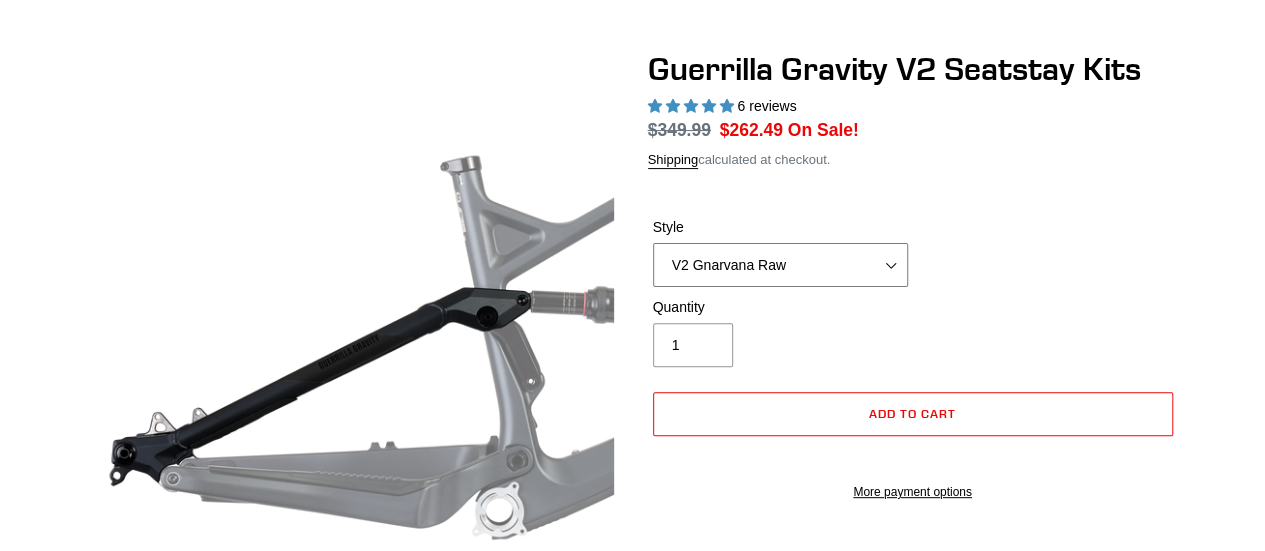 click on "V2 Gnarvana
V2 Gnarvana Raw
V2 Smash
V2 Smash Raw" at bounding box center [780, 265] 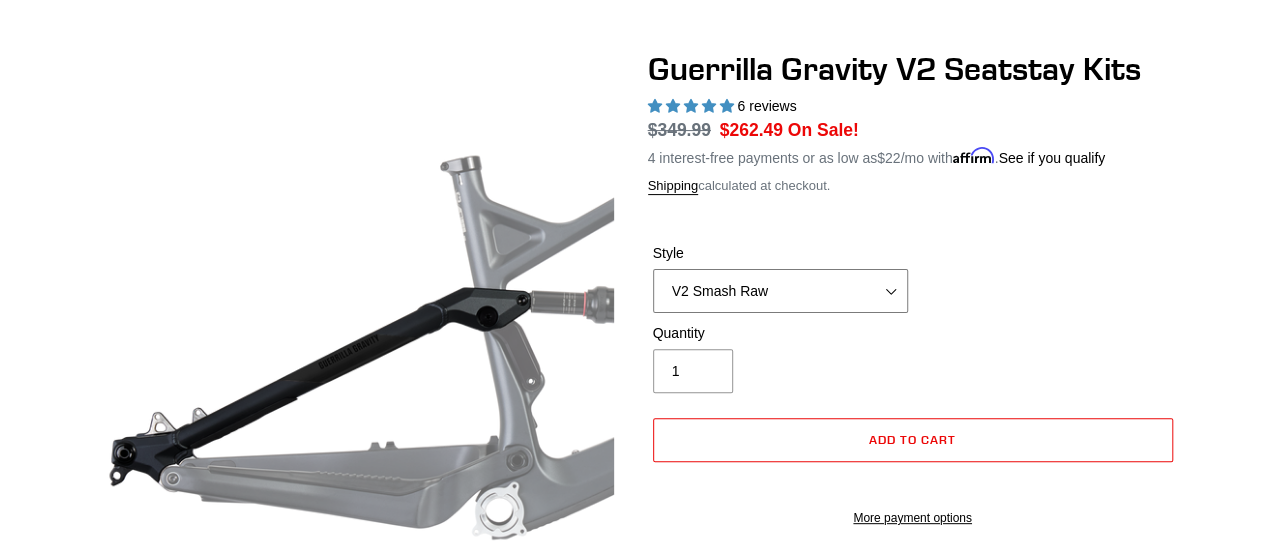 click on "V2 Gnarvana
V2 Gnarvana Raw
V2 Smash
V2 Smash Raw" at bounding box center [780, 291] 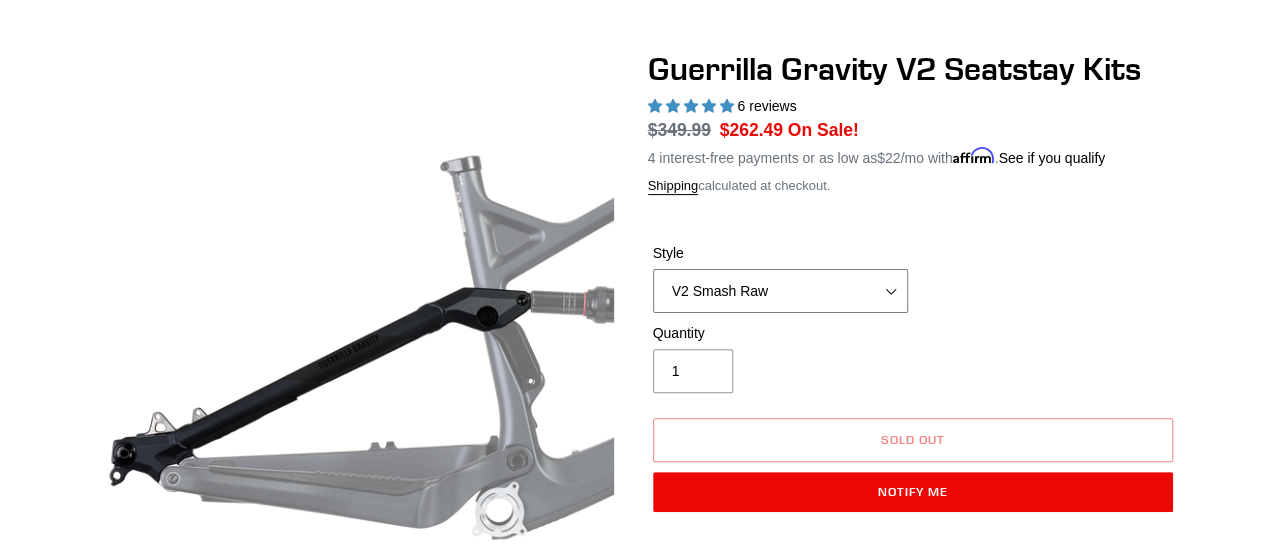 click on "V2 Gnarvana
V2 Gnarvana Raw
V2 Smash
V2 Smash Raw" at bounding box center (780, 291) 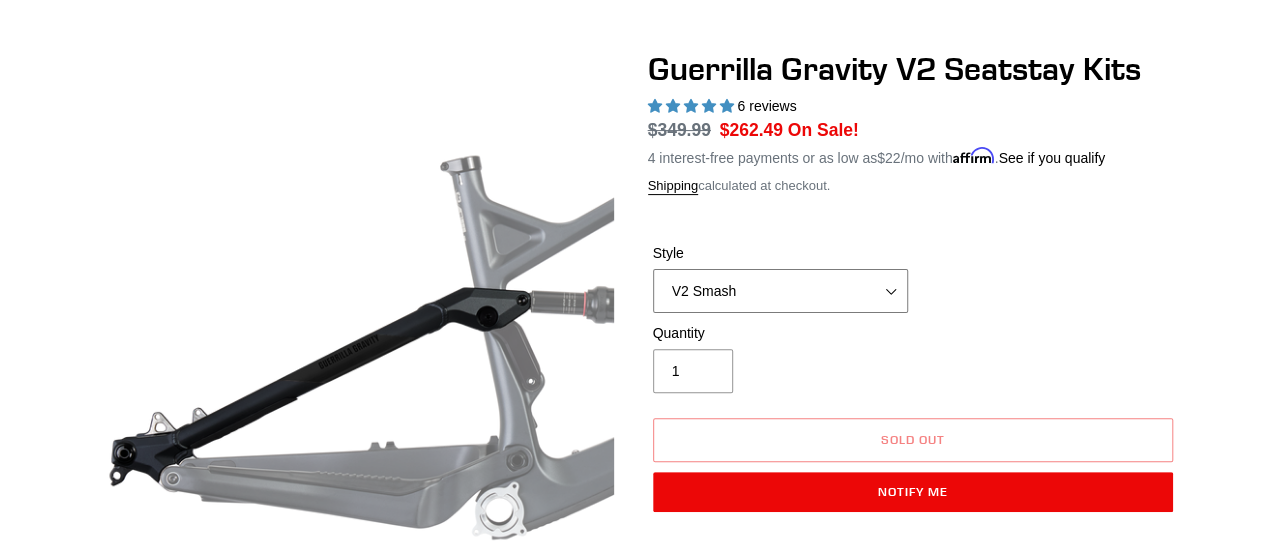 click on "V2 Gnarvana
V2 Gnarvana Raw
V2 Smash
V2 Smash Raw" at bounding box center (780, 291) 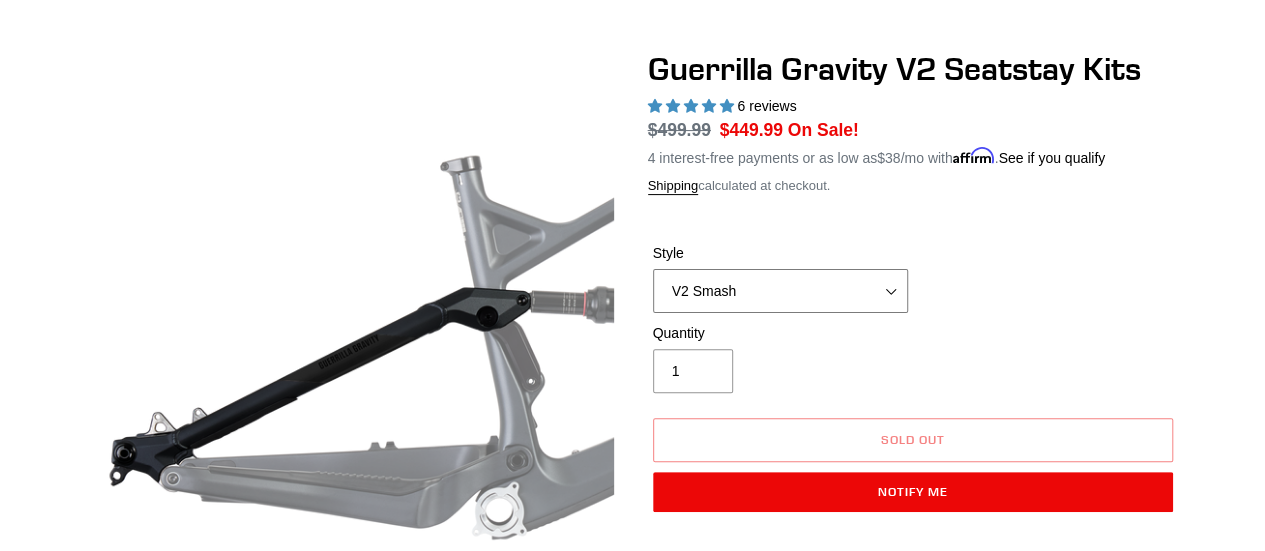 click on "V2 Gnarvana
V2 Gnarvana Raw
V2 Smash
V2 Smash Raw" at bounding box center (780, 291) 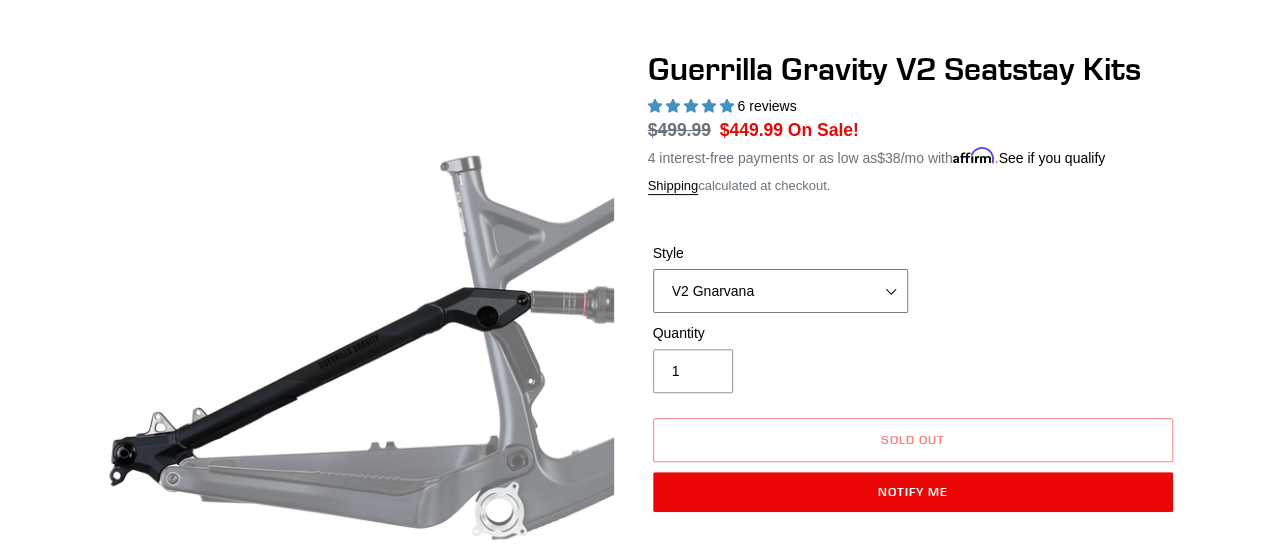 click on "V2 Gnarvana
V2 Gnarvana Raw
V2 Smash
V2 Smash Raw" at bounding box center [780, 291] 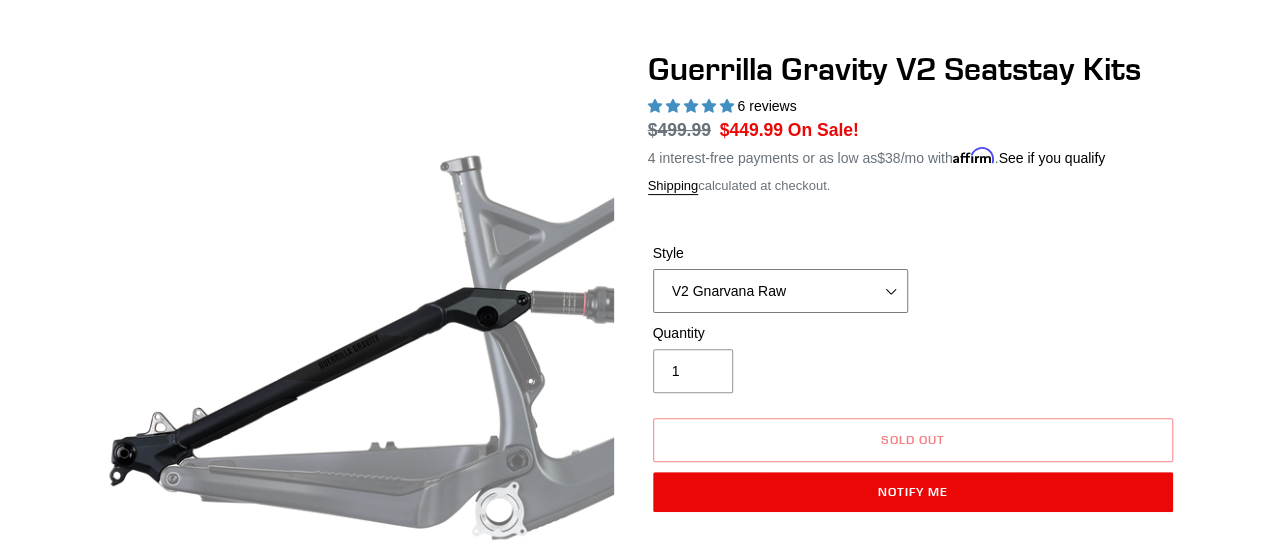 click on "V2 Gnarvana
V2 Gnarvana Raw
V2 Smash
V2 Smash Raw" at bounding box center [780, 291] 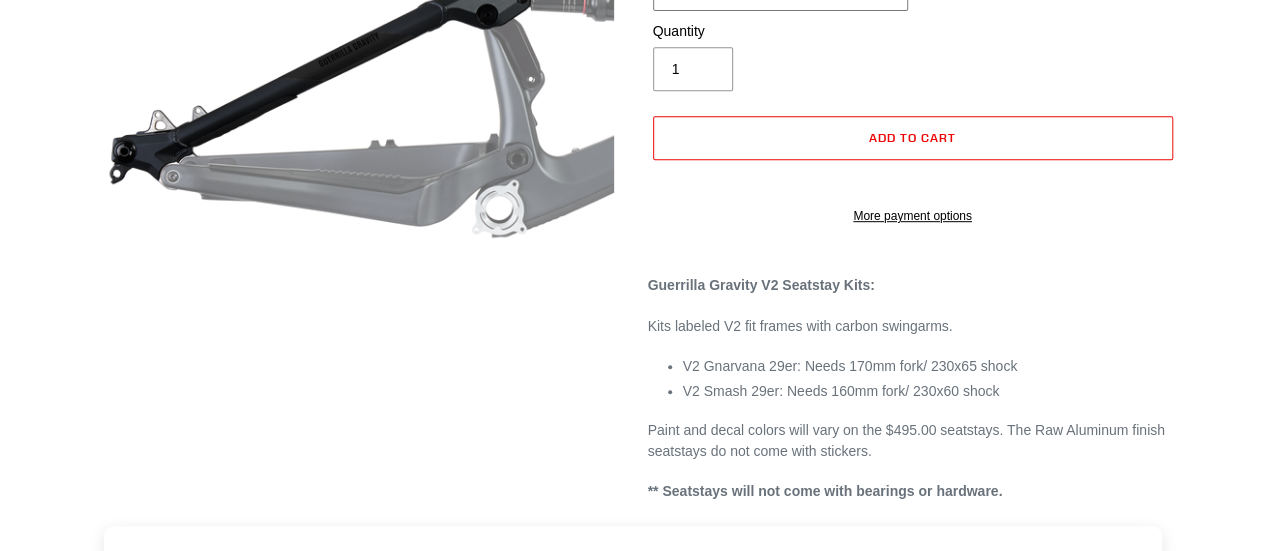 scroll, scrollTop: 457, scrollLeft: 0, axis: vertical 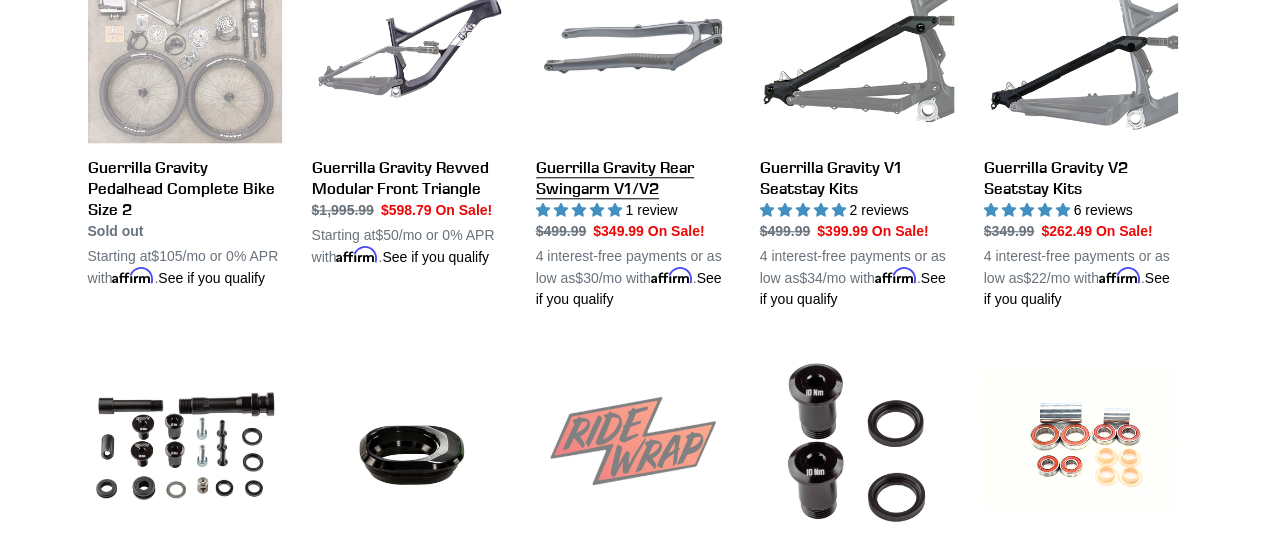 click on "Guerrilla Gravity Rear Swingarm V1/V2" at bounding box center [633, 129] 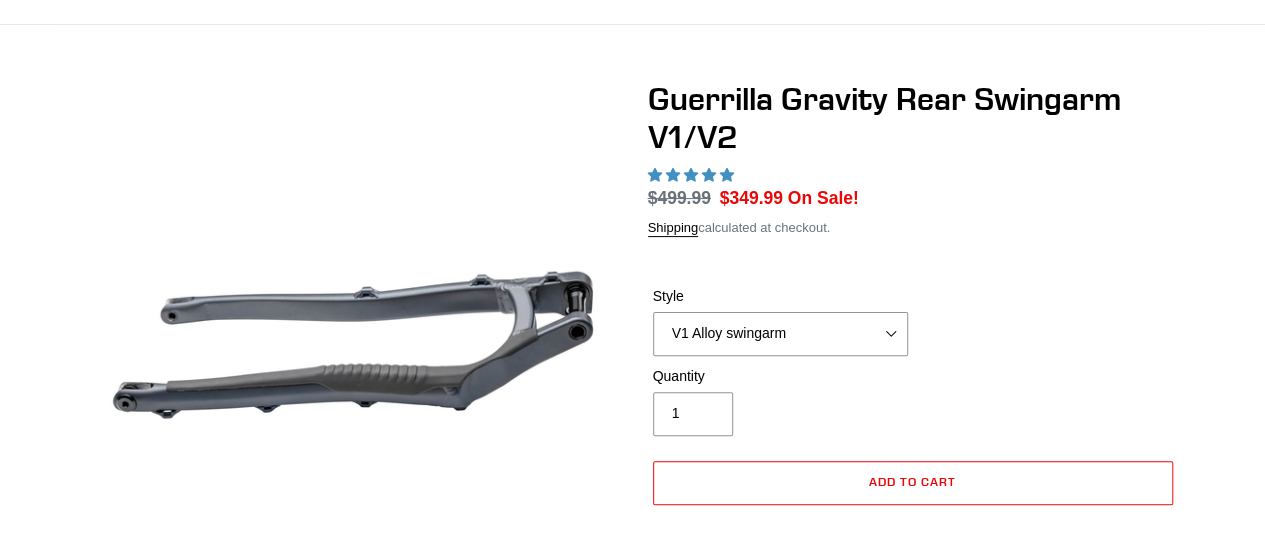 scroll, scrollTop: 0, scrollLeft: 0, axis: both 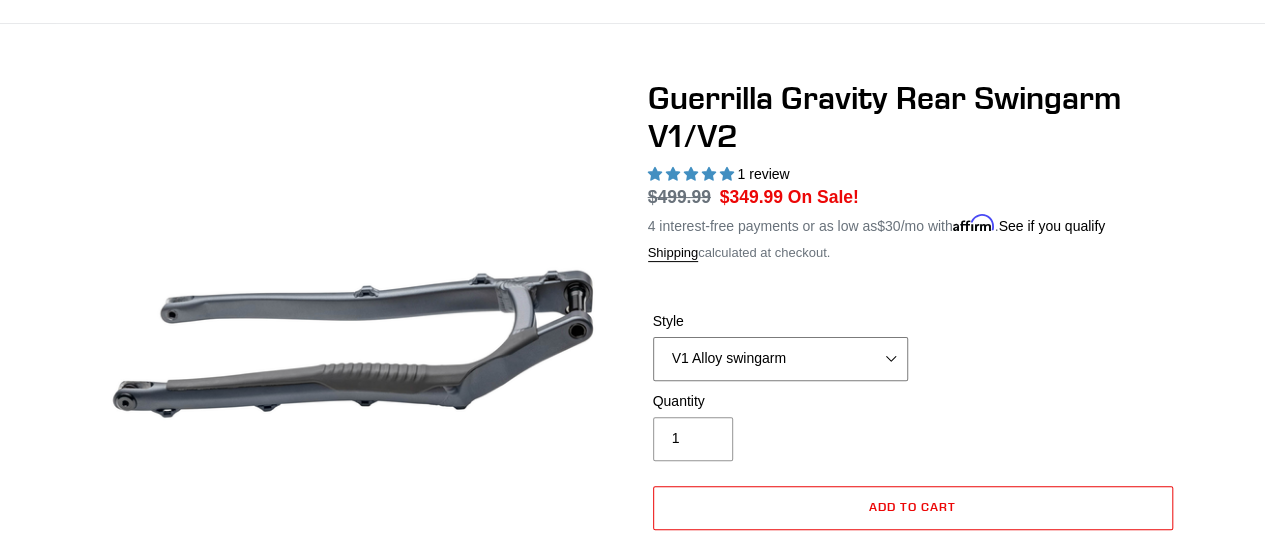 click on "V1 Alloy swingarm
V2 Revved Carbon swingarm" at bounding box center (780, 359) 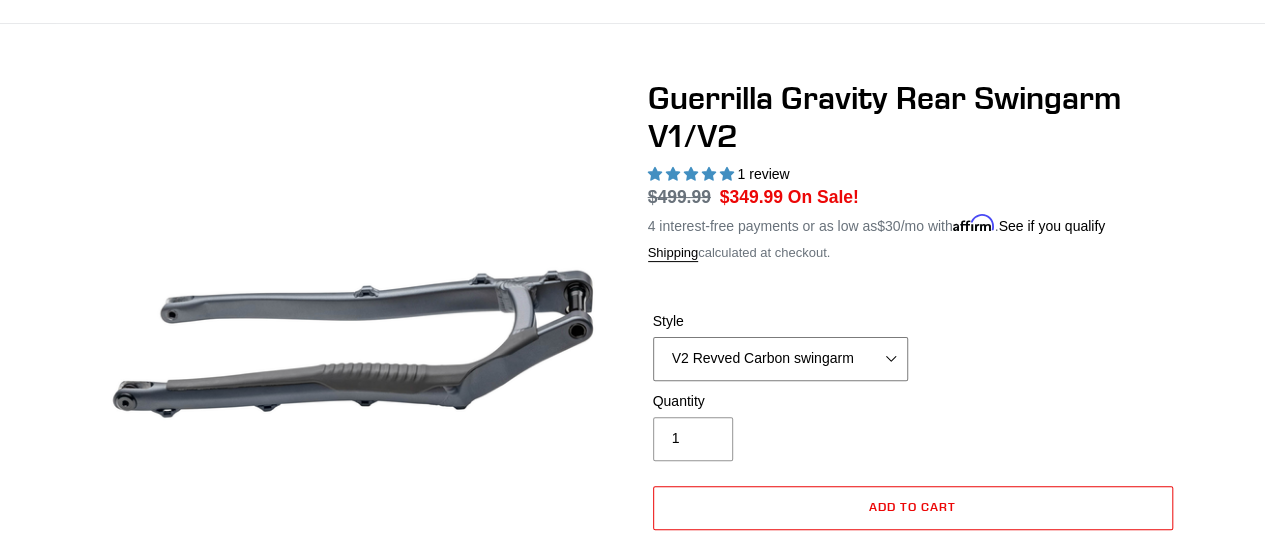 click on "V1 Alloy swingarm
V2 Revved Carbon swingarm" at bounding box center (780, 359) 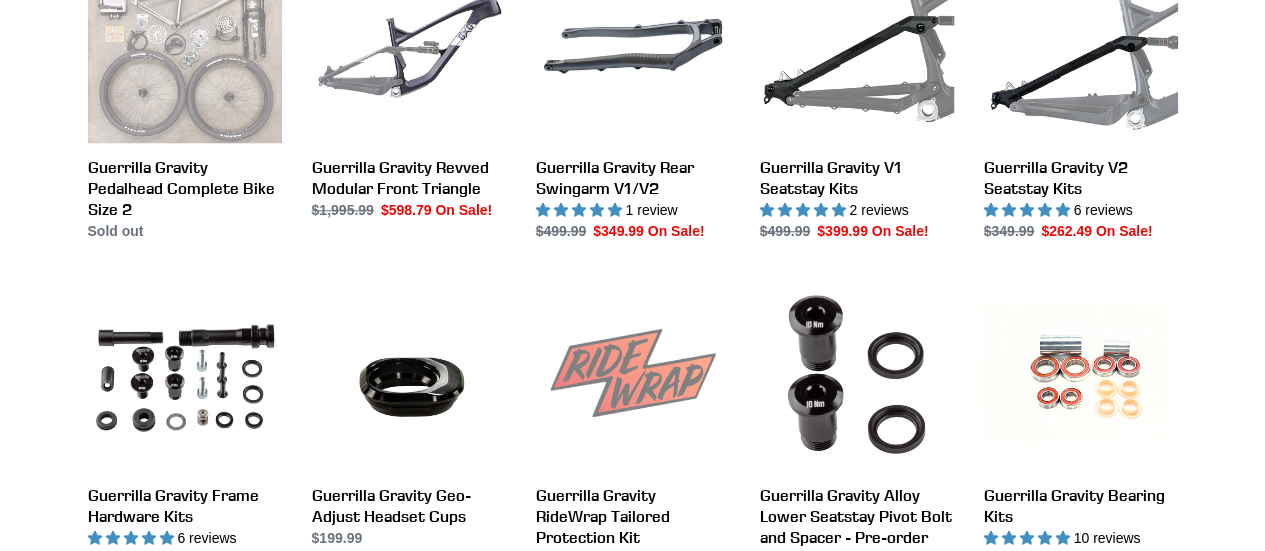 scroll, scrollTop: 713, scrollLeft: 0, axis: vertical 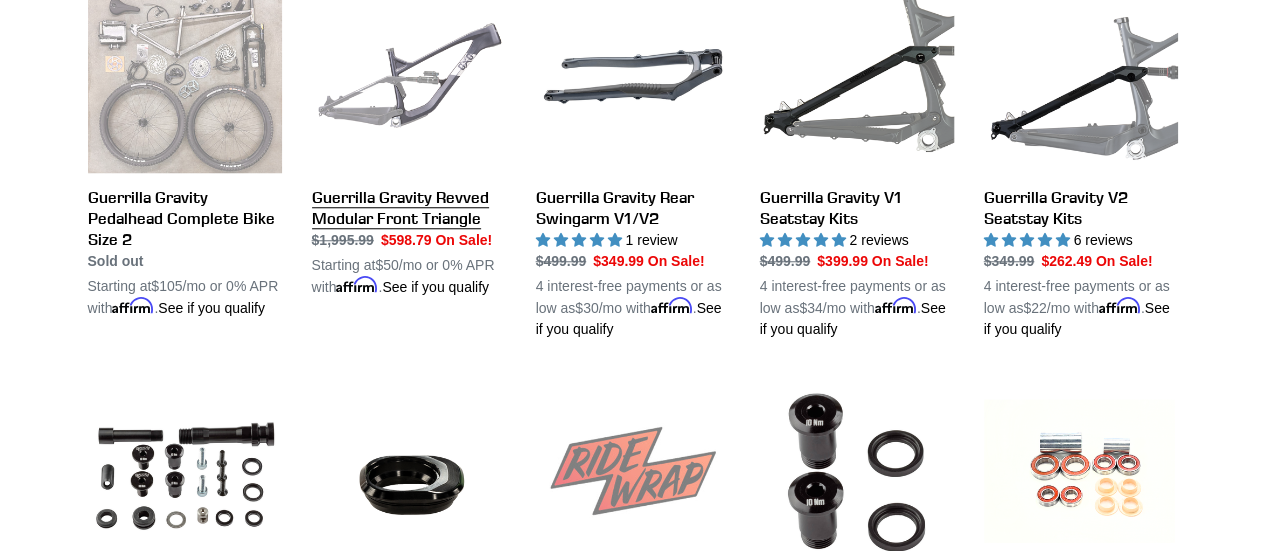 click on "Guerrilla Gravity Revved Modular Front Triangle" at bounding box center (409, 138) 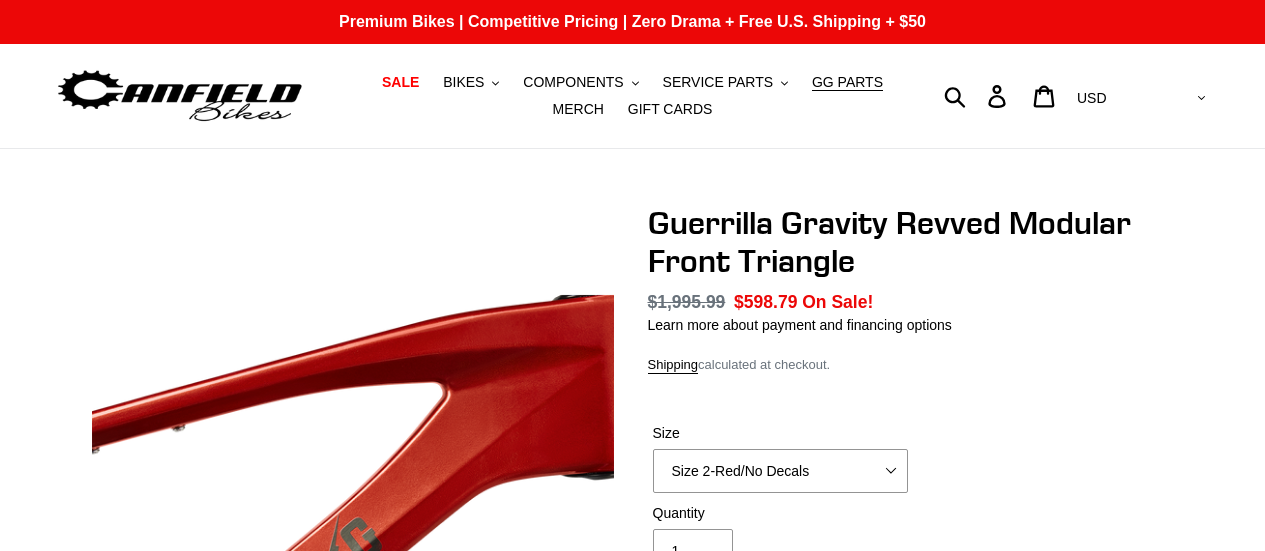 scroll, scrollTop: 62, scrollLeft: 0, axis: vertical 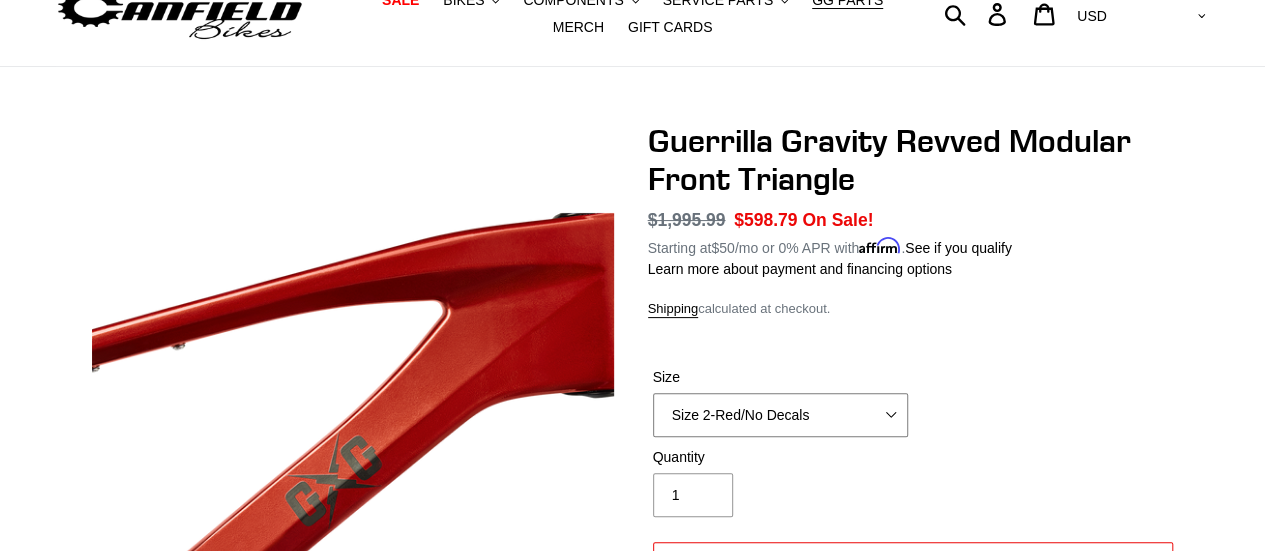 click on "Size 2-Gloss Black/No Decals
Size 2-Black/Red Decals
Size 2-Black/Silver Decals
Size 2-Black/Black Decals
Size 2-Red/No Decals
Size 2-Gray/No Decals
Size 2-LTD Blue/No Decals
Size 2-Flat Black/No Decals
Size 3-Black/No Decals
Size 3-Black/Gold Decals
Size 3-Red/No Decals
Size 3-Red/No Silver
Size 3-Green/No Decals
Size 3-Red/With Decals" at bounding box center [780, 415] 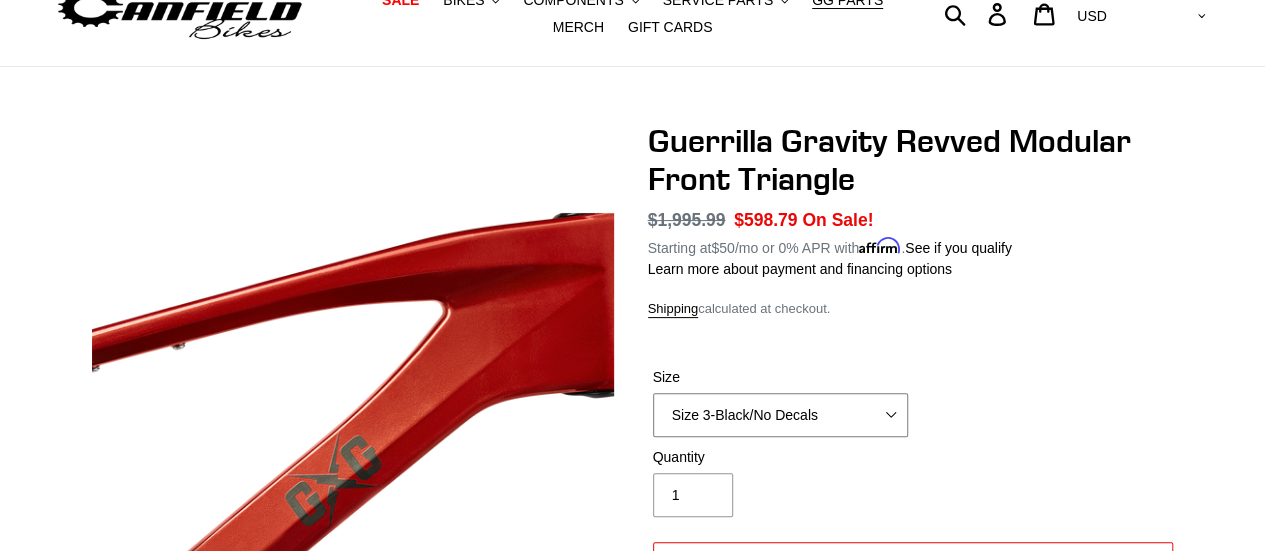 click on "Size 2-Gloss Black/No Decals
Size 2-Black/Red Decals
Size 2-Black/Silver Decals
Size 2-Black/Black Decals
Size 2-Red/No Decals
Size 2-Gray/No Decals
Size 2-LTD Blue/No Decals
Size 2-Flat Black/No Decals
Size 3-Black/No Decals
Size 3-Black/Gold Decals
Size 3-Red/No Decals
Size 3-Red/No Silver
Size 3-Green/No Decals
Size 3-Red/With Decals" at bounding box center [780, 415] 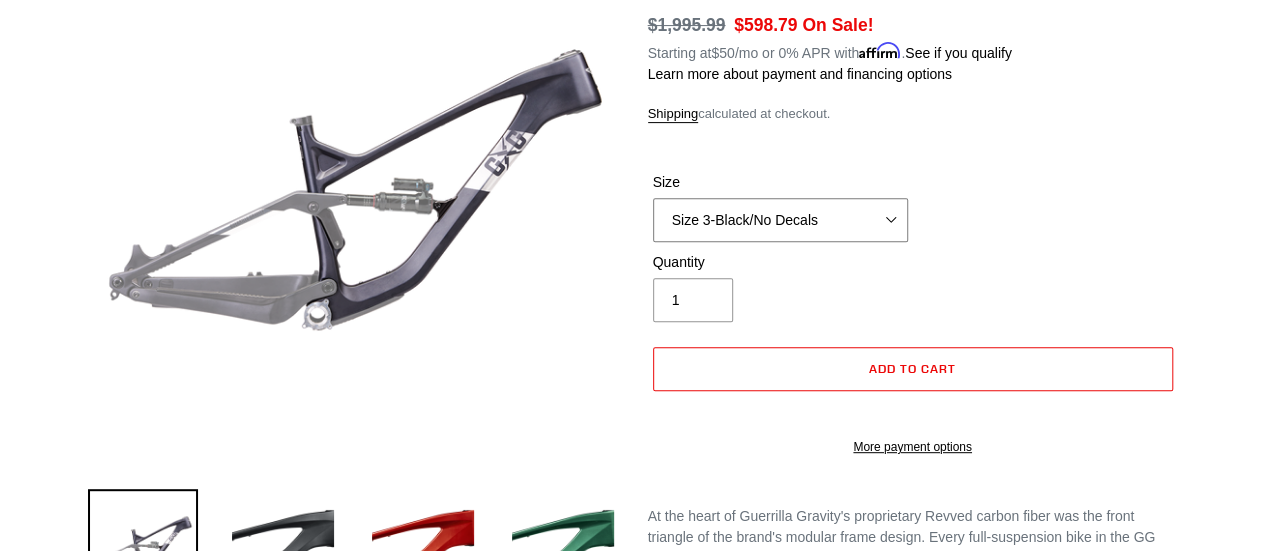 scroll, scrollTop: 278, scrollLeft: 0, axis: vertical 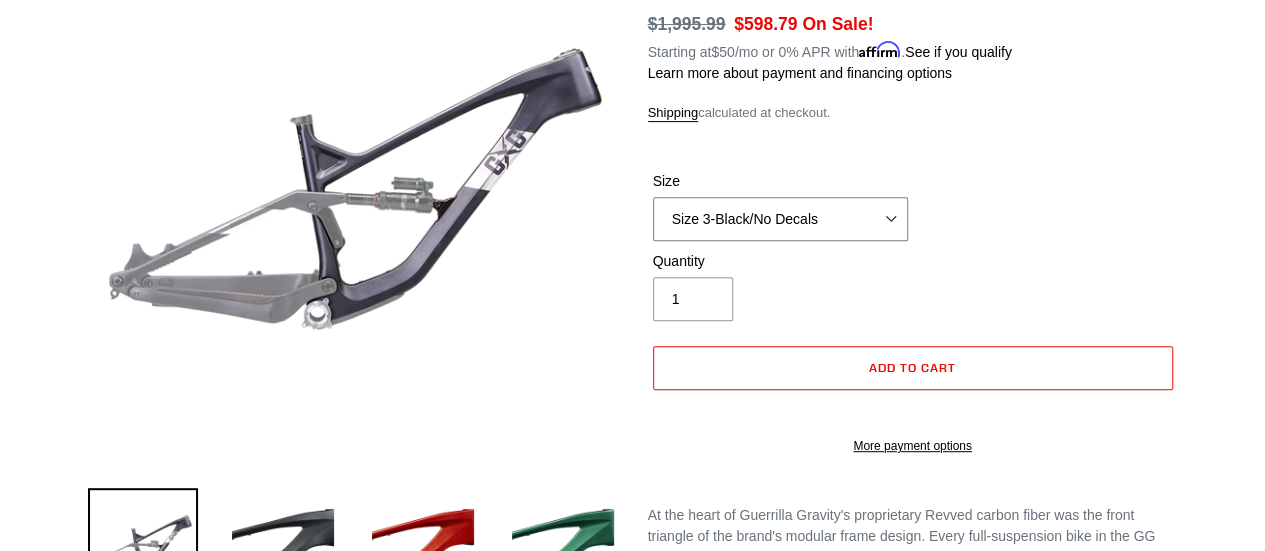 click on "Size 2-Gloss Black/No Decals
Size 2-Black/Red Decals
Size 2-Black/Silver Decals
Size 2-Black/Black Decals
Size 2-Red/No Decals
Size 2-Gray/No Decals
Size 2-LTD Blue/No Decals
Size 2-Flat Black/No Decals
Size 3-Black/No Decals
Size 3-Black/Gold Decals
Size 3-Red/No Decals
Size 3-Red/No Silver
Size 3-Green/No Decals
Size 3-Red/With Decals" at bounding box center (780, 219) 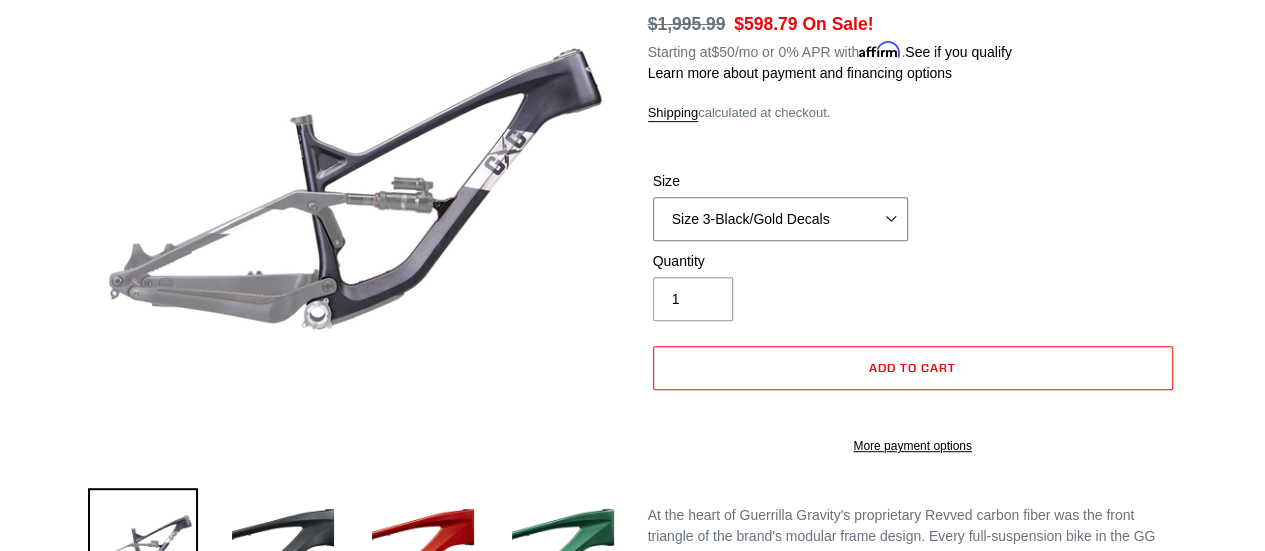 click on "Size 2-Gloss Black/No Decals
Size 2-Black/Red Decals
Size 2-Black/Silver Decals
Size 2-Black/Black Decals
Size 2-Red/No Decals
Size 2-Gray/No Decals
Size 2-LTD Blue/No Decals
Size 2-Flat Black/No Decals
Size 3-Black/No Decals
Size 3-Black/Gold Decals
Size 3-Red/No Decals
Size 3-Red/No Silver
Size 3-Green/No Decals
Size 3-Red/With Decals" at bounding box center [780, 219] 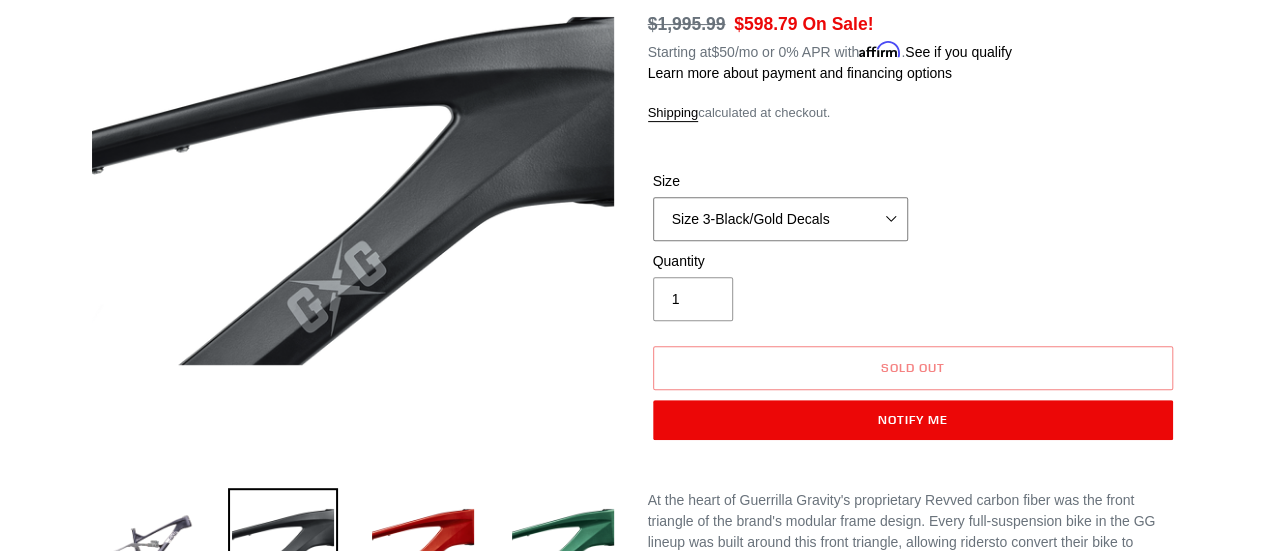 click on "Size 2-Gloss Black/No Decals
Size 2-Black/Red Decals
Size 2-Black/Silver Decals
Size 2-Black/Black Decals
Size 2-Red/No Decals
Size 2-Gray/No Decals
Size 2-LTD Blue/No Decals
Size 2-Flat Black/No Decals
Size 3-Black/No Decals
Size 3-Black/Gold Decals
Size 3-Red/No Decals
Size 3-Red/No Silver
Size 3-Green/No Decals
Size 3-Red/With Decals" at bounding box center (780, 219) 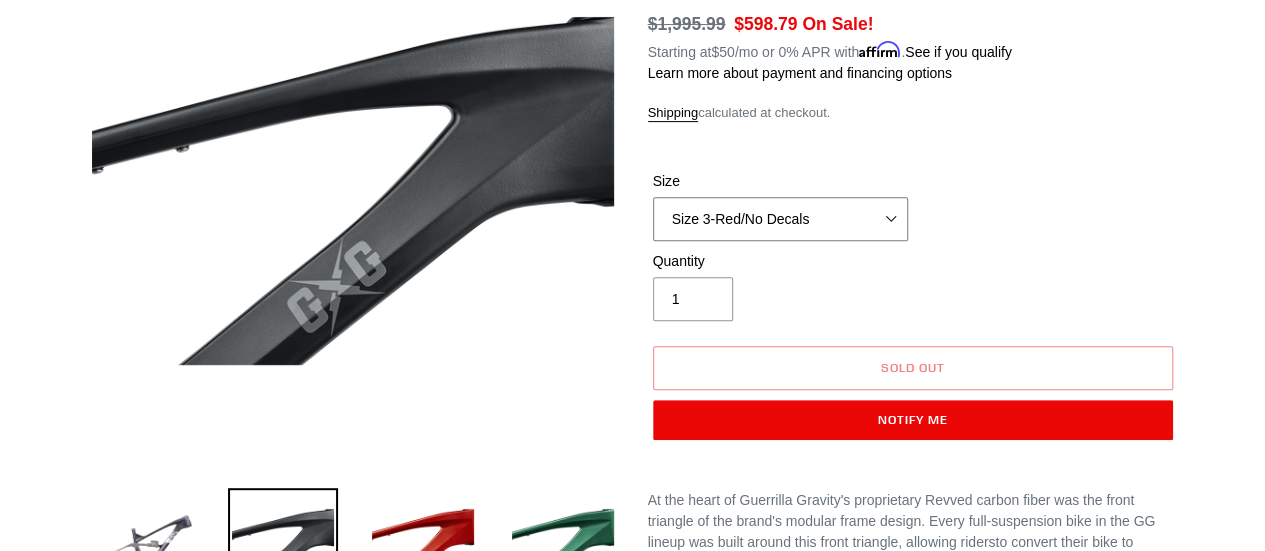 click on "Size 2-Gloss Black/No Decals
Size 2-Black/Red Decals
Size 2-Black/Silver Decals
Size 2-Black/Black Decals
Size 2-Red/No Decals
Size 2-Gray/No Decals
Size 2-LTD Blue/No Decals
Size 2-Flat Black/No Decals
Size 3-Black/No Decals
Size 3-Black/Gold Decals
Size 3-Red/No Decals
Size 3-Red/No Silver
Size 3-Green/No Decals
Size 3-Red/With Decals" at bounding box center [780, 219] 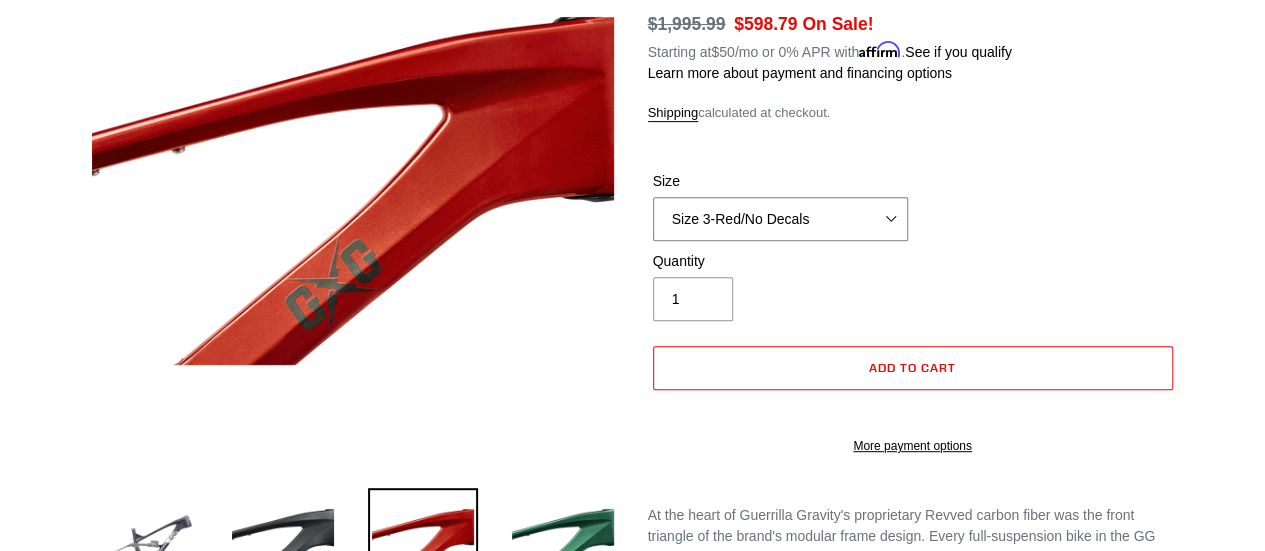 click on "Size 2-Gloss Black/No Decals
Size 2-Black/Red Decals
Size 2-Black/Silver Decals
Size 2-Black/Black Decals
Size 2-Red/No Decals
Size 2-Gray/No Decals
Size 2-LTD Blue/No Decals
Size 2-Flat Black/No Decals
Size 3-Black/No Decals
Size 3-Black/Gold Decals
Size 3-Red/No Decals
Size 3-Red/No Silver
Size 3-Green/No Decals
Size 3-Red/With Decals" at bounding box center [780, 219] 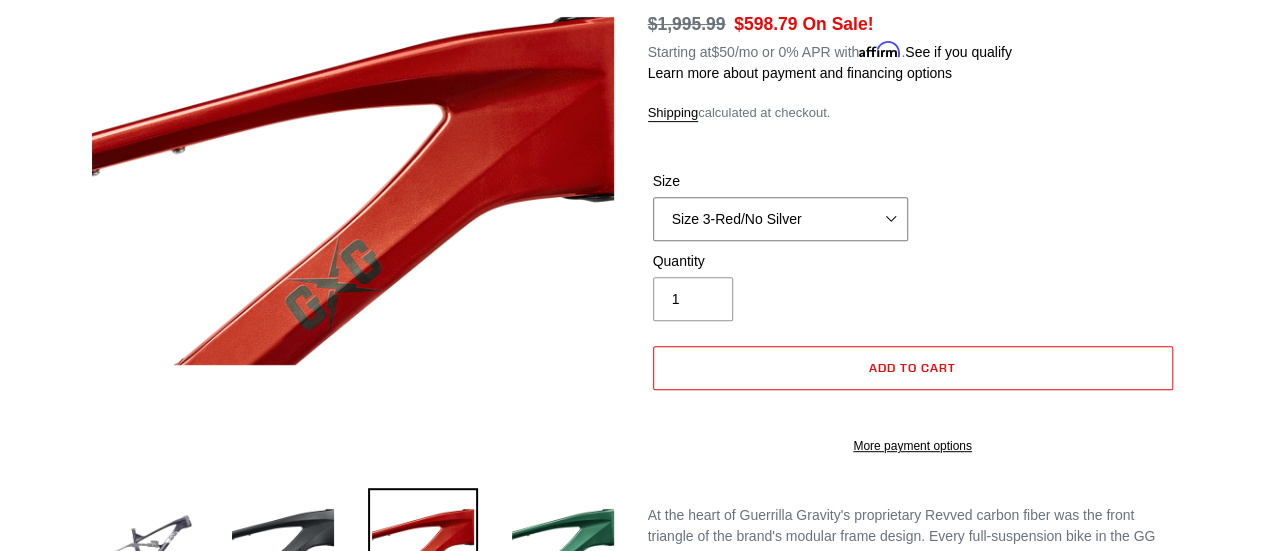 click on "Size 2-Gloss Black/No Decals
Size 2-Black/Red Decals
Size 2-Black/Silver Decals
Size 2-Black/Black Decals
Size 2-Red/No Decals
Size 2-Gray/No Decals
Size 2-LTD Blue/No Decals
Size 2-Flat Black/No Decals
Size 3-Black/No Decals
Size 3-Black/Gold Decals
Size 3-Red/No Decals
Size 3-Red/No Silver
Size 3-Green/No Decals
Size 3-Red/With Decals" at bounding box center (780, 219) 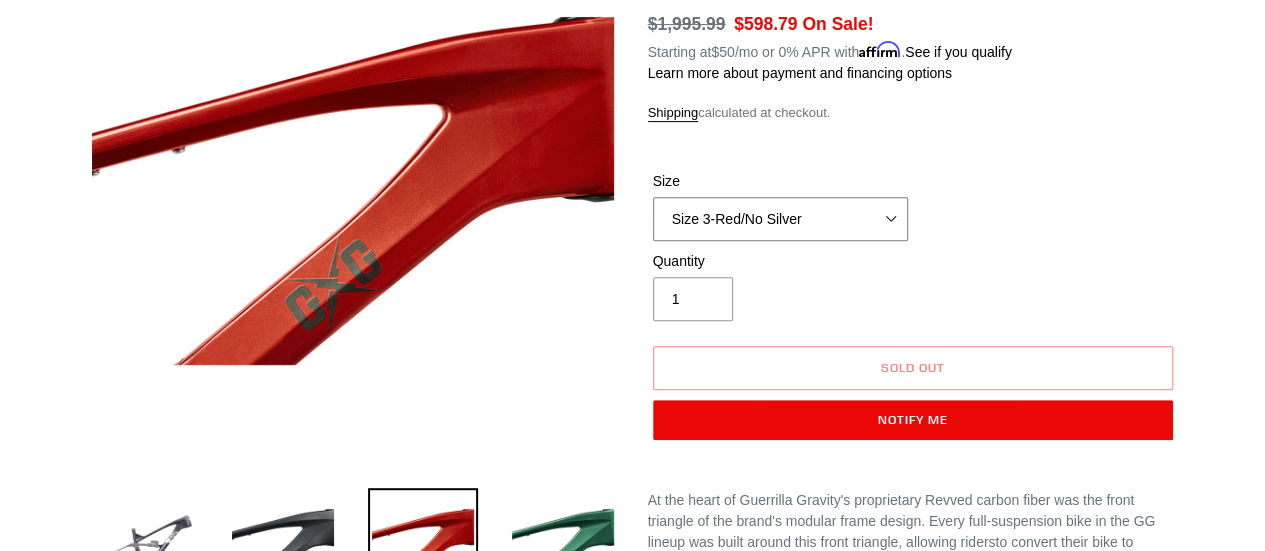 click on "Size 2-Gloss Black/No Decals
Size 2-Black/Red Decals
Size 2-Black/Silver Decals
Size 2-Black/Black Decals
Size 2-Red/No Decals
Size 2-Gray/No Decals
Size 2-LTD Blue/No Decals
Size 2-Flat Black/No Decals
Size 3-Black/No Decals
Size 3-Black/Gold Decals
Size 3-Red/No Decals
Size 3-Red/No Silver
Size 3-Green/No Decals
Size 3-Red/With Decals" at bounding box center [780, 219] 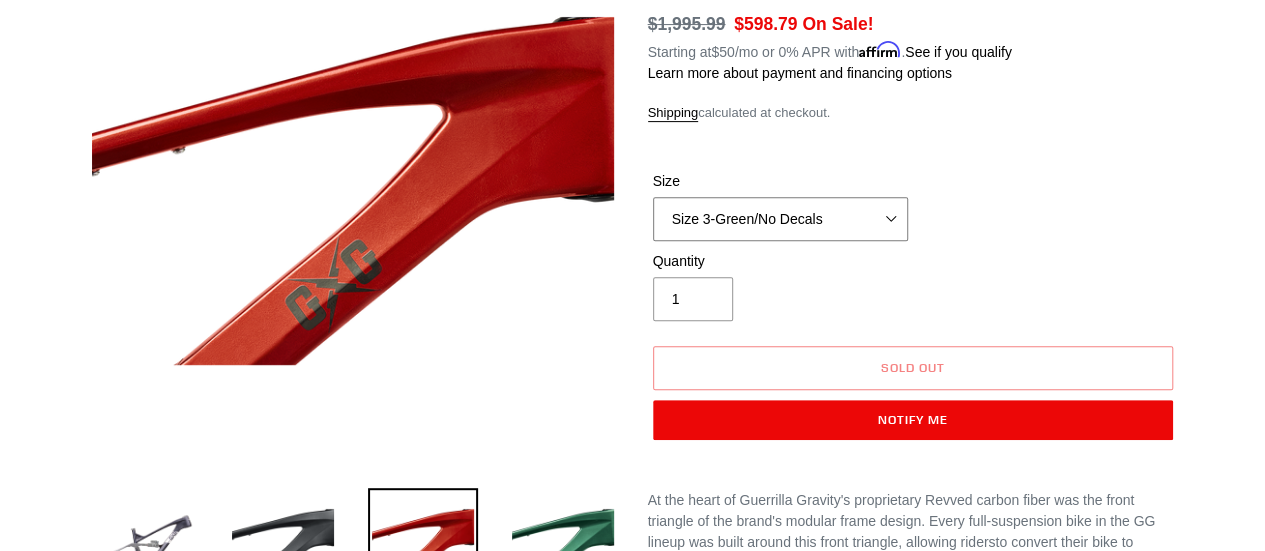 click on "Size 2-Gloss Black/No Decals
Size 2-Black/Red Decals
Size 2-Black/Silver Decals
Size 2-Black/Black Decals
Size 2-Red/No Decals
Size 2-Gray/No Decals
Size 2-LTD Blue/No Decals
Size 2-Flat Black/No Decals
Size 3-Black/No Decals
Size 3-Black/Gold Decals
Size 3-Red/No Decals
Size 3-Red/No Silver
Size 3-Green/No Decals
Size 3-Red/With Decals" at bounding box center (780, 219) 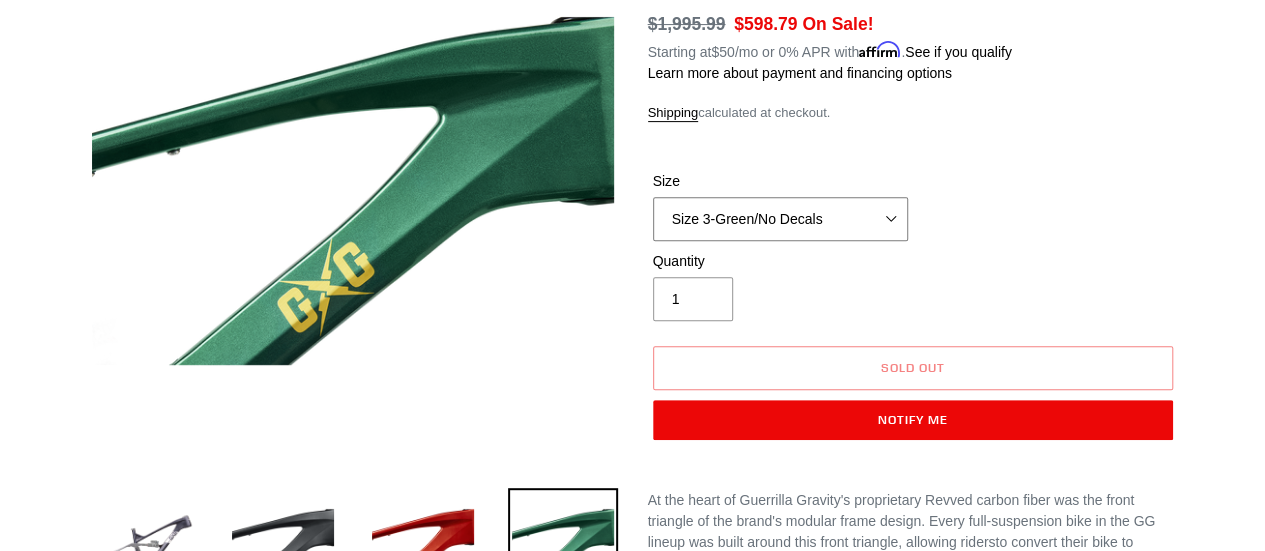 click on "Size 2-Gloss Black/No Decals
Size 2-Black/Red Decals
Size 2-Black/Silver Decals
Size 2-Black/Black Decals
Size 2-Red/No Decals
Size 2-Gray/No Decals
Size 2-LTD Blue/No Decals
Size 2-Flat Black/No Decals
Size 3-Black/No Decals
Size 3-Black/Gold Decals
Size 3-Red/No Decals
Size 3-Red/No Silver
Size 3-Green/No Decals
Size 3-Red/With Decals" at bounding box center [780, 219] 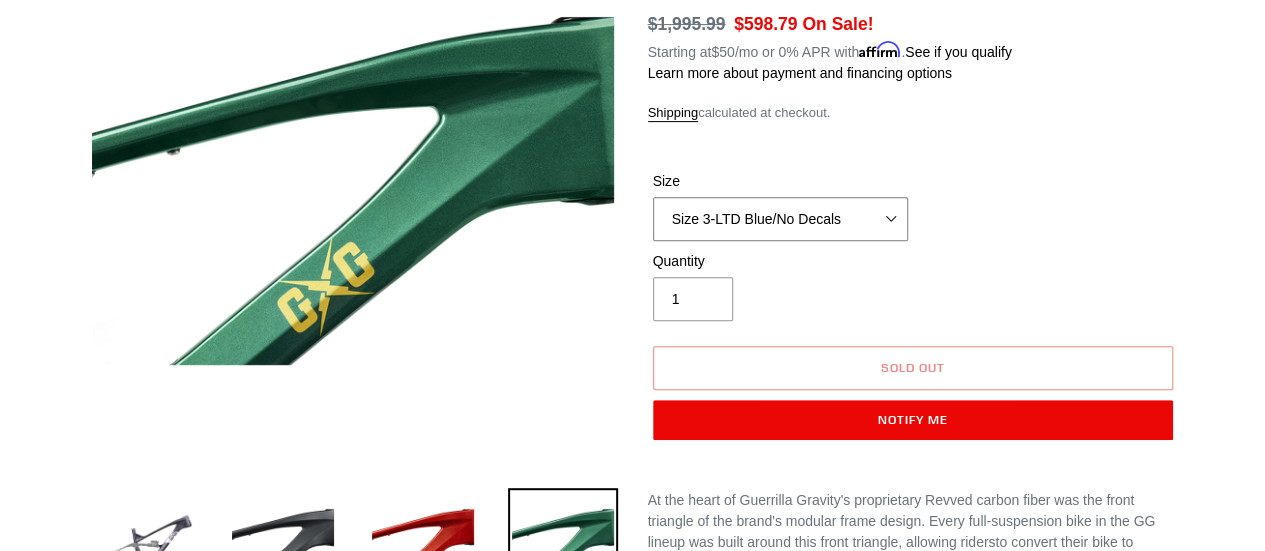 click on "Size 2-Gloss Black/No Decals
Size 2-Black/Red Decals
Size 2-Black/Silver Decals
Size 2-Black/Black Decals
Size 2-Red/No Decals
Size 2-Gray/No Decals
Size 2-LTD Blue/No Decals
Size 2-Flat Black/No Decals
Size 3-Black/No Decals
Size 3-Black/Gold Decals
Size 3-Red/No Decals
Size 3-Red/No Silver
Size 3-Green/No Decals
Size 3-Red/With Decals" at bounding box center [780, 219] 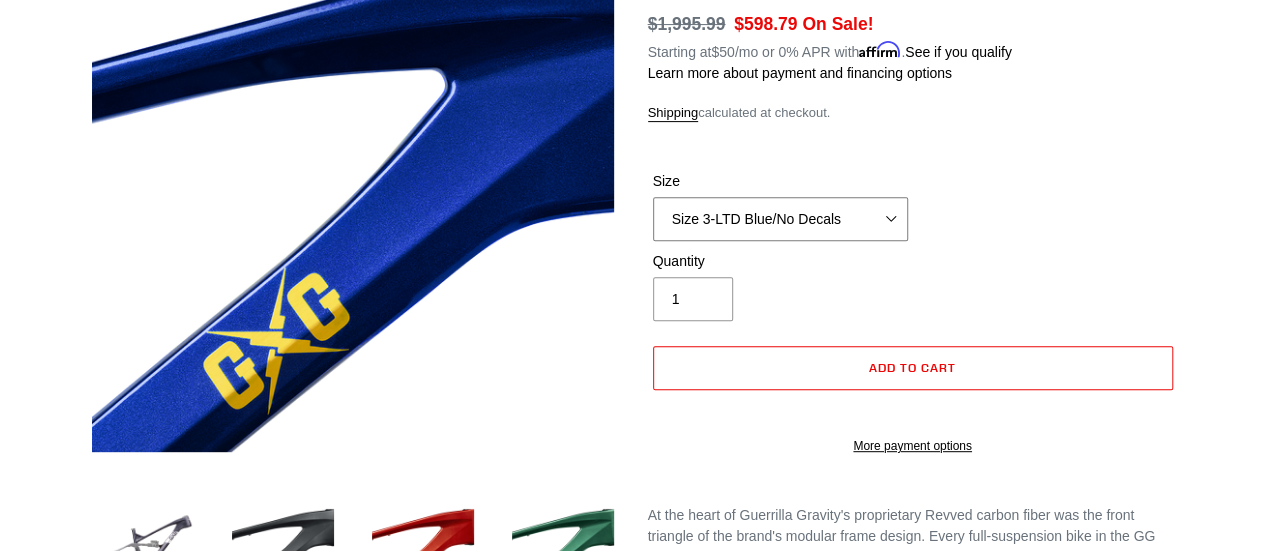 click on "Size 2-Gloss Black/No Decals
Size 2-Black/Red Decals
Size 2-Black/Silver Decals
Size 2-Black/Black Decals
Size 2-Red/No Decals
Size 2-Gray/No Decals
Size 2-LTD Blue/No Decals
Size 2-Flat Black/No Decals
Size 3-Black/No Decals
Size 3-Black/Gold Decals
Size 3-Red/No Decals
Size 3-Red/No Silver
Size 3-Green/No Decals
Size 3-Red/With Decals" at bounding box center (780, 219) 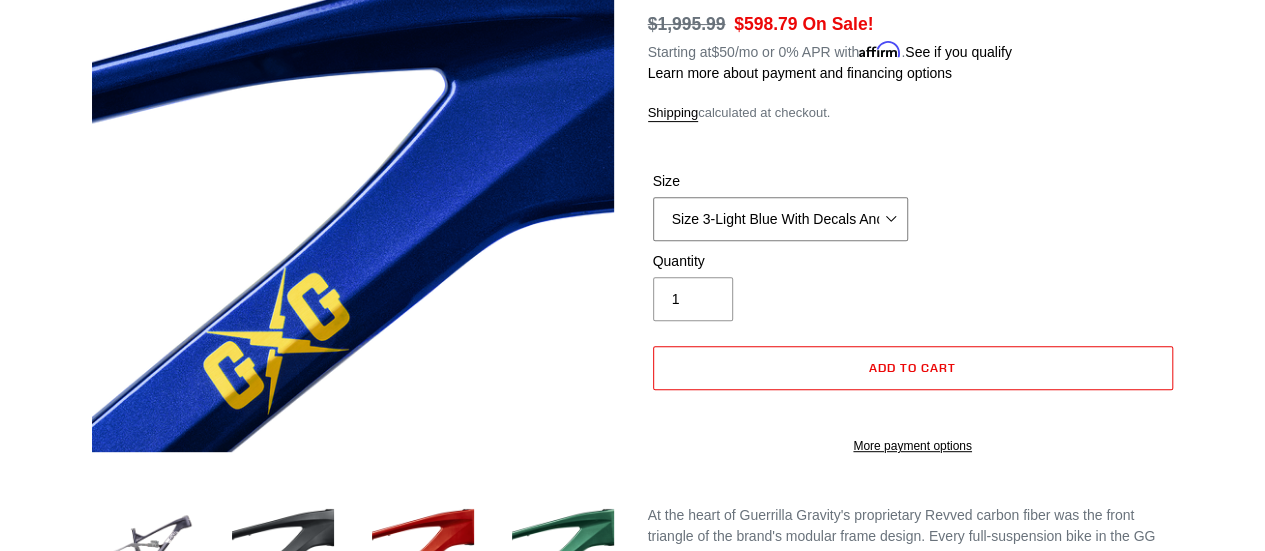 click on "Size 2-Gloss Black/No Decals
Size 2-Black/Red Decals
Size 2-Black/Silver Decals
Size 2-Black/Black Decals
Size 2-Red/No Decals
Size 2-Gray/No Decals
Size 2-LTD Blue/No Decals
Size 2-Flat Black/No Decals
Size 3-Black/No Decals
Size 3-Black/Gold Decals
Size 3-Red/No Decals
Size 3-Red/No Silver
Size 3-Green/No Decals
Size 3-Red/With Decals" at bounding box center (780, 219) 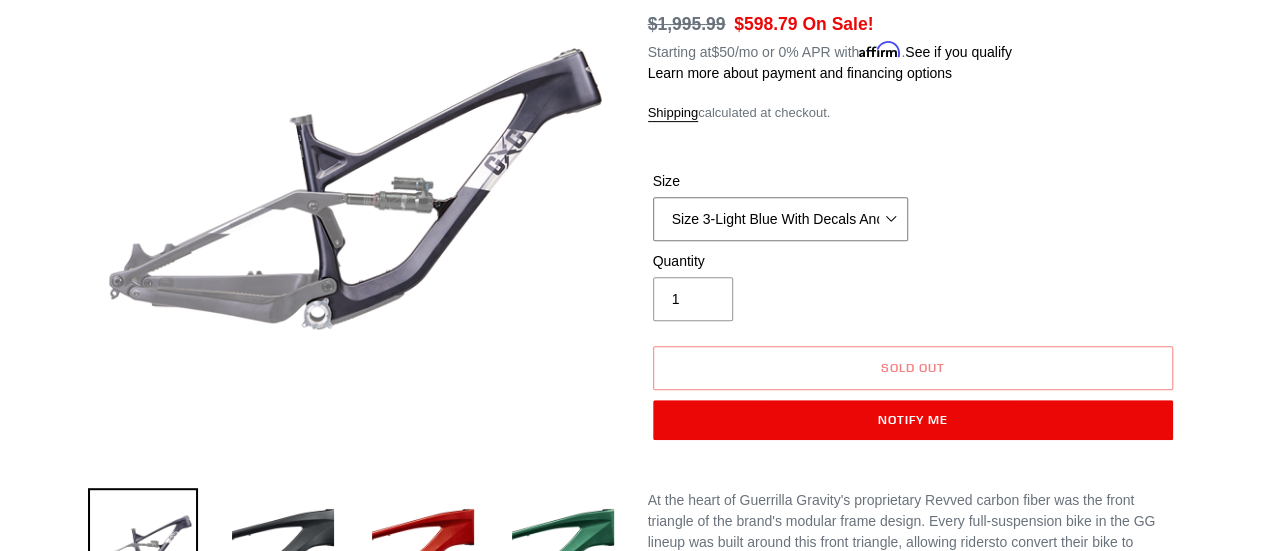 click on "Size 2-Gloss Black/No Decals
Size 2-Black/Red Decals
Size 2-Black/Silver Decals
Size 2-Black/Black Decals
Size 2-Red/No Decals
Size 2-Gray/No Decals
Size 2-LTD Blue/No Decals
Size 2-Flat Black/No Decals
Size 3-Black/No Decals
Size 3-Black/Gold Decals
Size 3-Red/No Decals
Size 3-Red/No Silver
Size 3-Green/No Decals
Size 3-Red/With Decals" at bounding box center [780, 219] 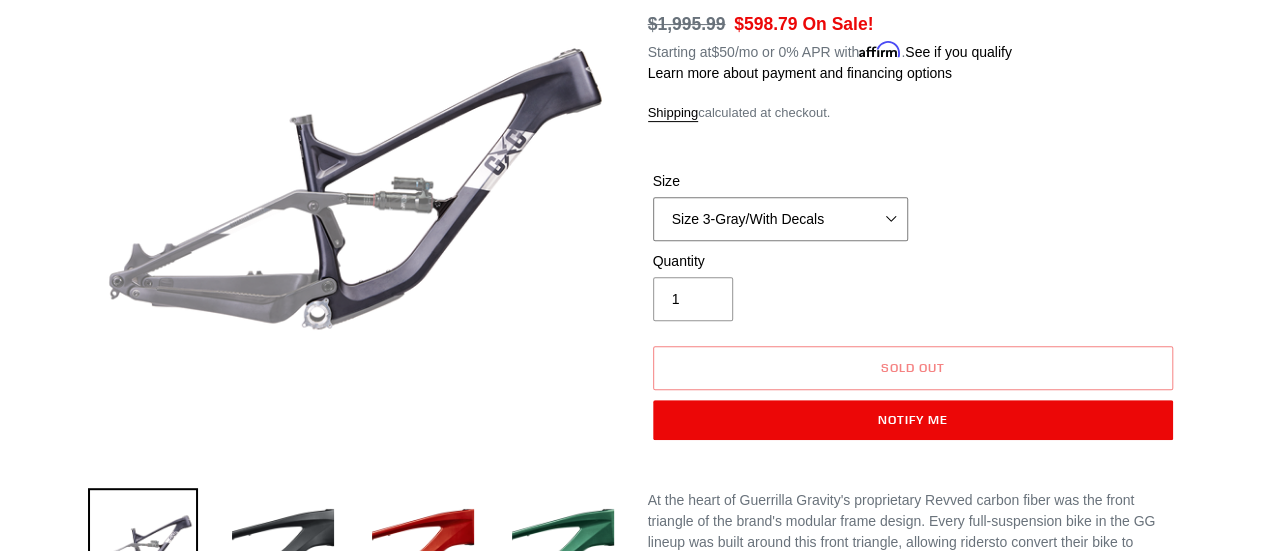 click on "Size 2-Gloss Black/No Decals
Size 2-Black/Red Decals
Size 2-Black/Silver Decals
Size 2-Black/Black Decals
Size 2-Red/No Decals
Size 2-Gray/No Decals
Size 2-LTD Blue/No Decals
Size 2-Flat Black/No Decals
Size 3-Black/No Decals
Size 3-Black/Gold Decals
Size 3-Red/No Decals
Size 3-Red/No Silver
Size 3-Green/No Decals
Size 3-Red/With Decals" at bounding box center [780, 219] 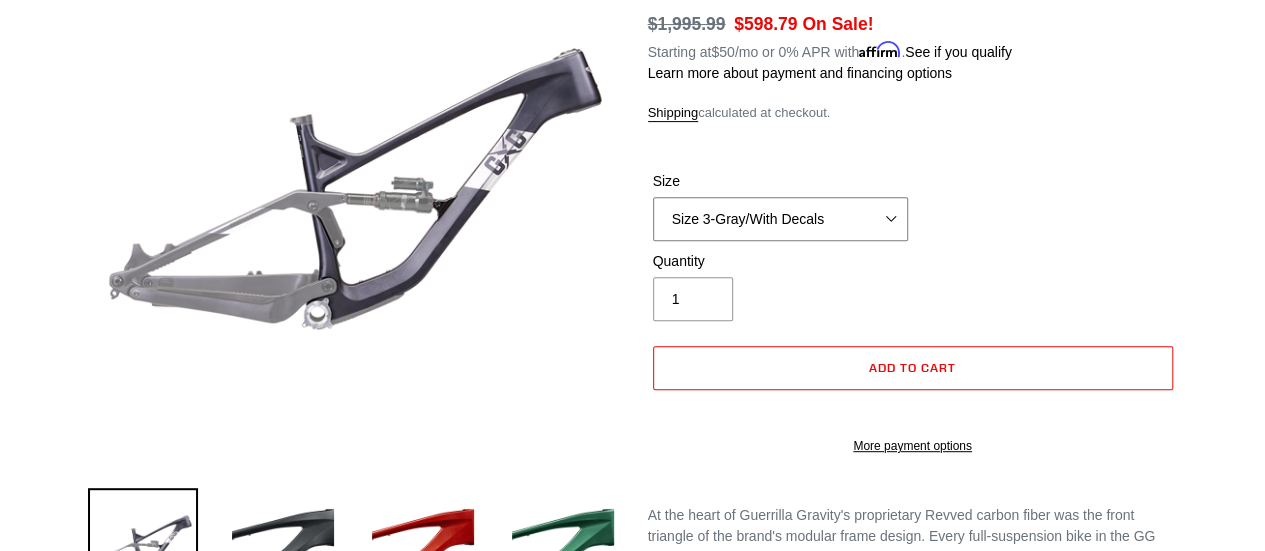 click on "Size 2-Gloss Black/No Decals
Size 2-Black/Red Decals
Size 2-Black/Silver Decals
Size 2-Black/Black Decals
Size 2-Red/No Decals
Size 2-Gray/No Decals
Size 2-LTD Blue/No Decals
Size 2-Flat Black/No Decals
Size 3-Black/No Decals
Size 3-Black/Gold Decals
Size 3-Red/No Decals
Size 3-Red/No Silver
Size 3-Green/No Decals
Size 3-Red/With Decals" at bounding box center [780, 219] 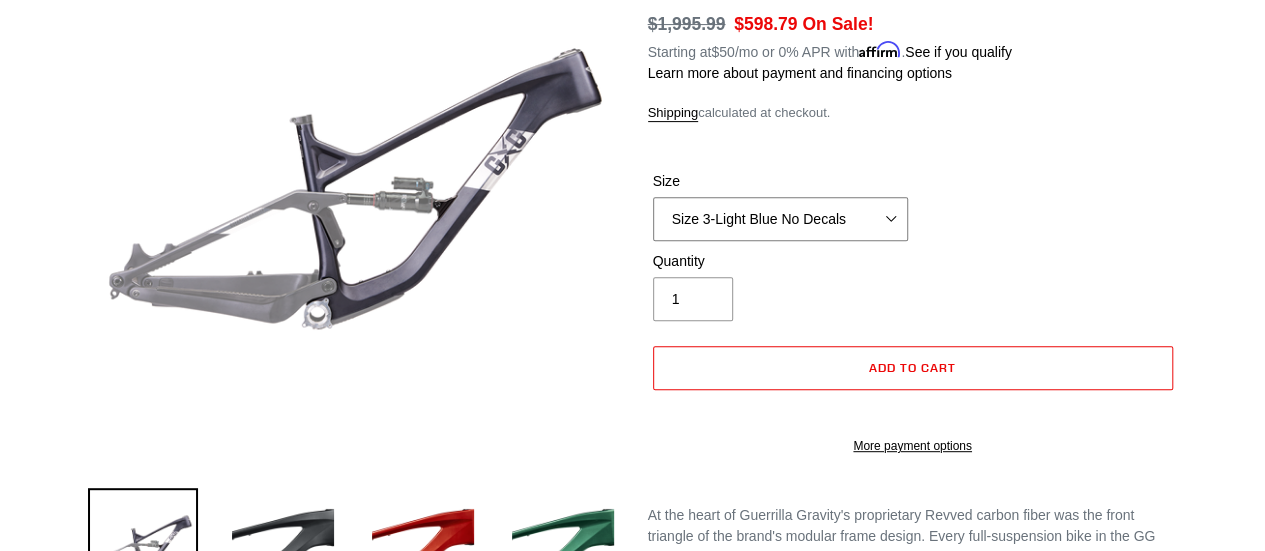 click on "Size 2-Gloss Black/No Decals
Size 2-Black/Red Decals
Size 2-Black/Silver Decals
Size 2-Black/Black Decals
Size 2-Red/No Decals
Size 2-Gray/No Decals
Size 2-LTD Blue/No Decals
Size 2-Flat Black/No Decals
Size 3-Black/No Decals
Size 3-Black/Gold Decals
Size 3-Red/No Decals
Size 3-Red/No Silver
Size 3-Green/No Decals
Size 3-Red/With Decals" at bounding box center (780, 219) 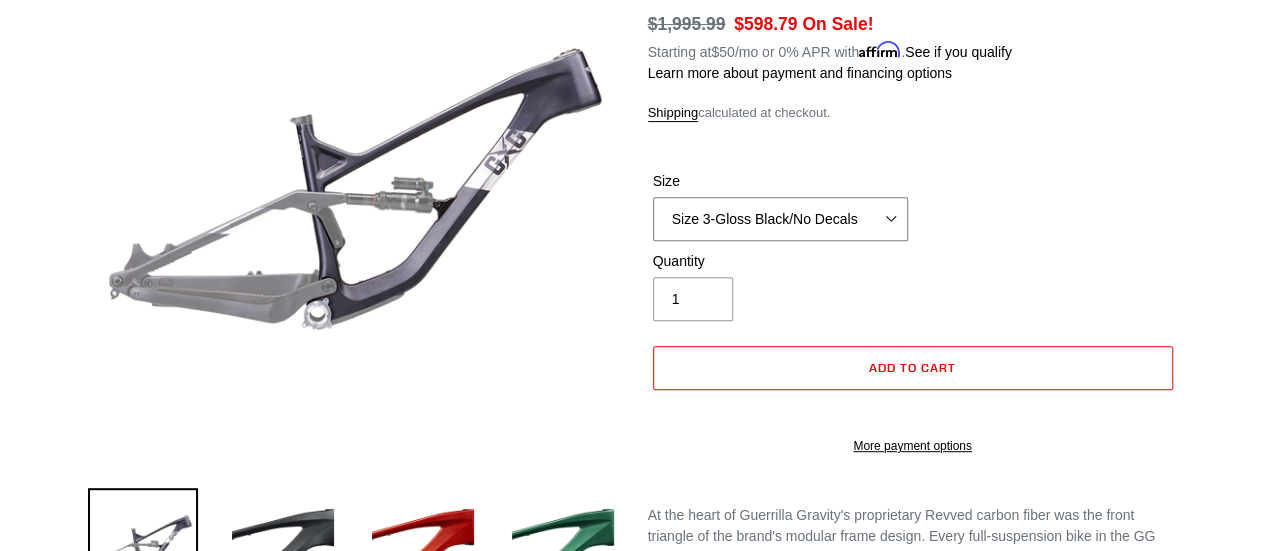 click on "Size 2-Gloss Black/No Decals
Size 2-Black/Red Decals
Size 2-Black/Silver Decals
Size 2-Black/Black Decals
Size 2-Red/No Decals
Size 2-Gray/No Decals
Size 2-LTD Blue/No Decals
Size 2-Flat Black/No Decals
Size 3-Black/No Decals
Size 3-Black/Gold Decals
Size 3-Red/No Decals
Size 3-Red/No Silver
Size 3-Green/No Decals
Size 3-Red/With Decals" at bounding box center (780, 219) 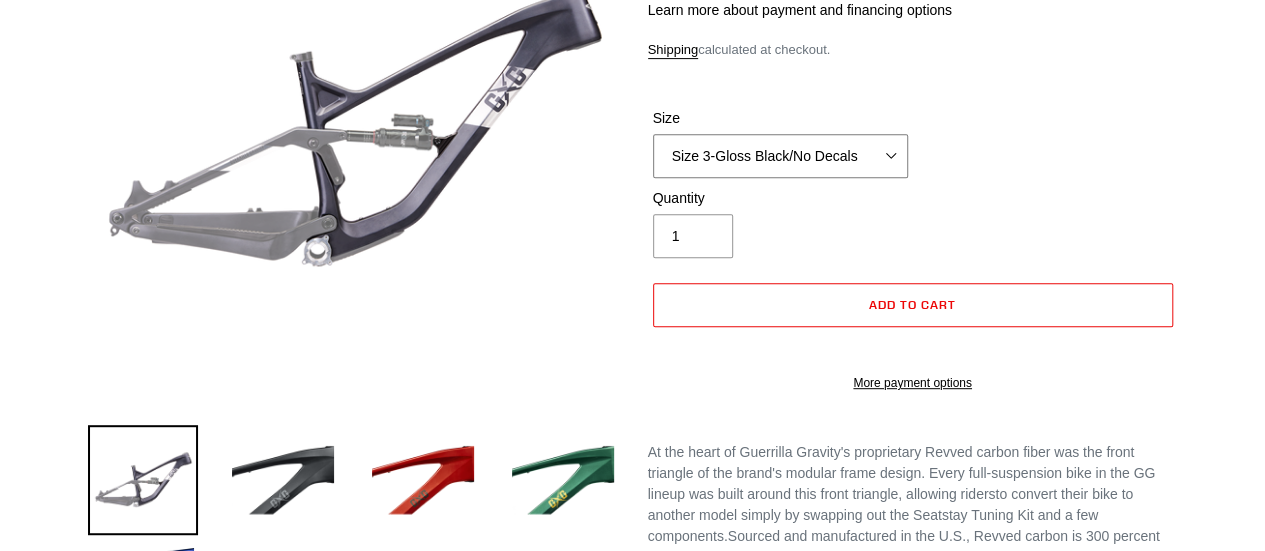 scroll, scrollTop: 342, scrollLeft: 0, axis: vertical 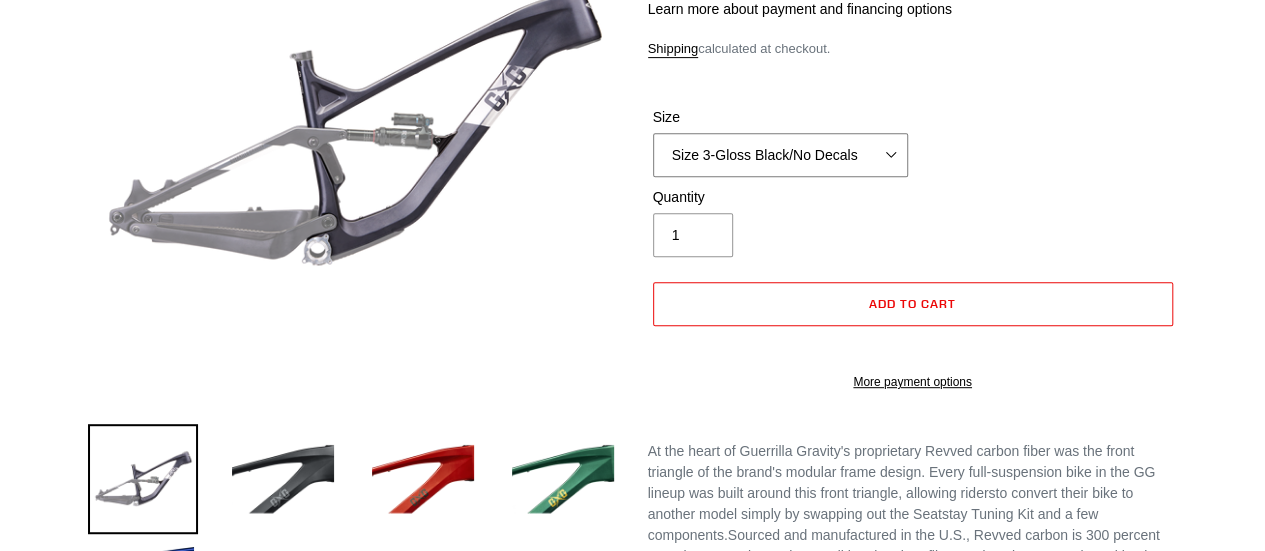 click on "Size 2-Gloss Black/No Decals
Size 2-Black/Red Decals
Size 2-Black/Silver Decals
Size 2-Black/Black Decals
Size 2-Red/No Decals
Size 2-Gray/No Decals
Size 2-LTD Blue/No Decals
Size 2-Flat Black/No Decals
Size 3-Black/No Decals
Size 3-Black/Gold Decals
Size 3-Red/No Decals
Size 3-Red/No Silver
Size 3-Green/No Decals
Size 3-Red/With Decals" at bounding box center (780, 155) 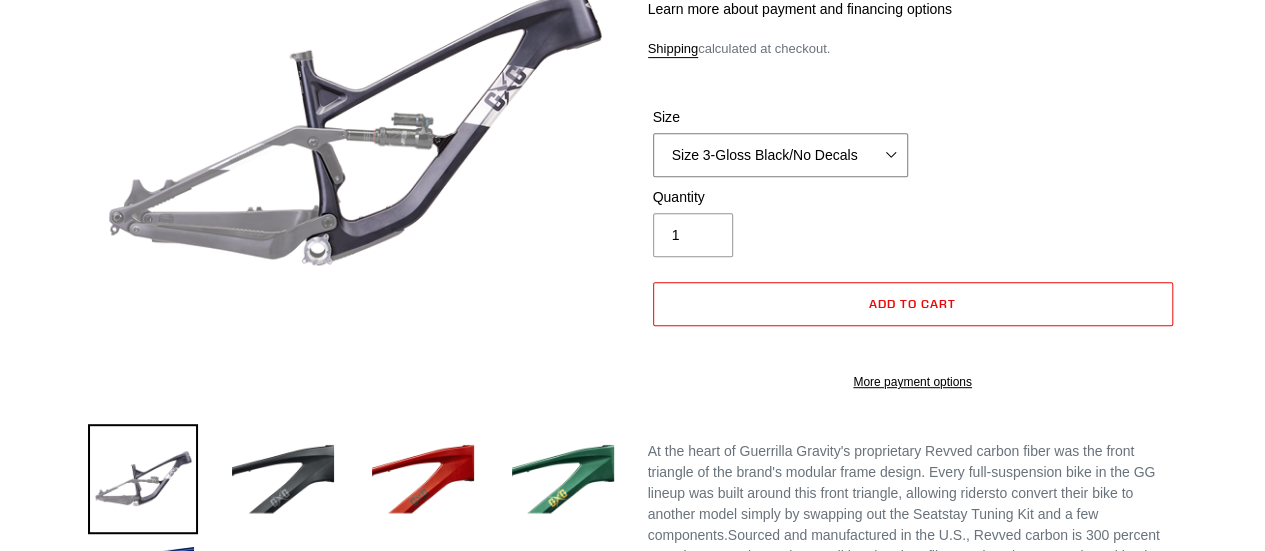 select on "Size 3-Gray/No Decals" 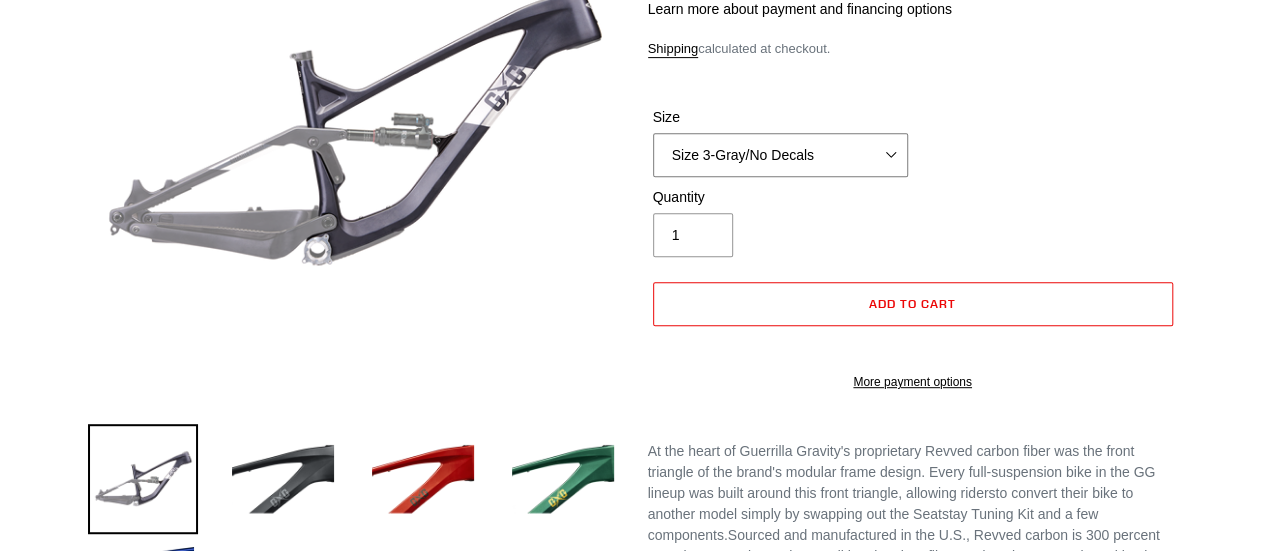 click on "Size 2-Gloss Black/No Decals
Size 2-Black/Red Decals
Size 2-Black/Silver Decals
Size 2-Black/Black Decals
Size 2-Red/No Decals
Size 2-Gray/No Decals
Size 2-LTD Blue/No Decals
Size 2-Flat Black/No Decals
Size 3-Black/No Decals
Size 3-Black/Gold Decals
Size 3-Red/No Decals
Size 3-Red/No Silver
Size 3-Green/No Decals
Size 3-Red/With Decals" at bounding box center [780, 155] 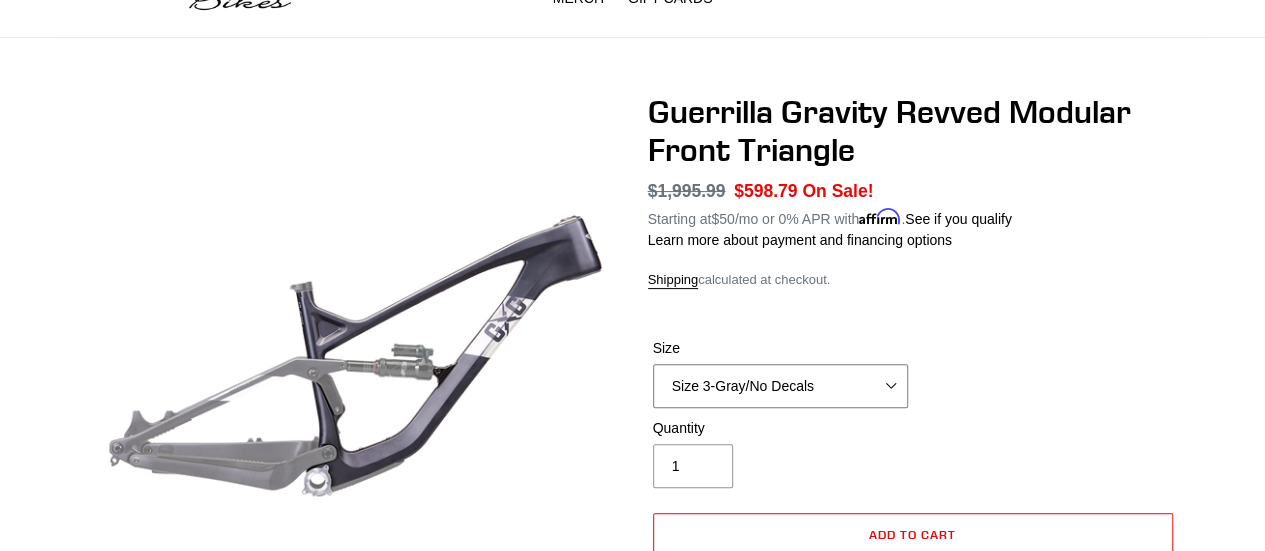 scroll, scrollTop: 52, scrollLeft: 0, axis: vertical 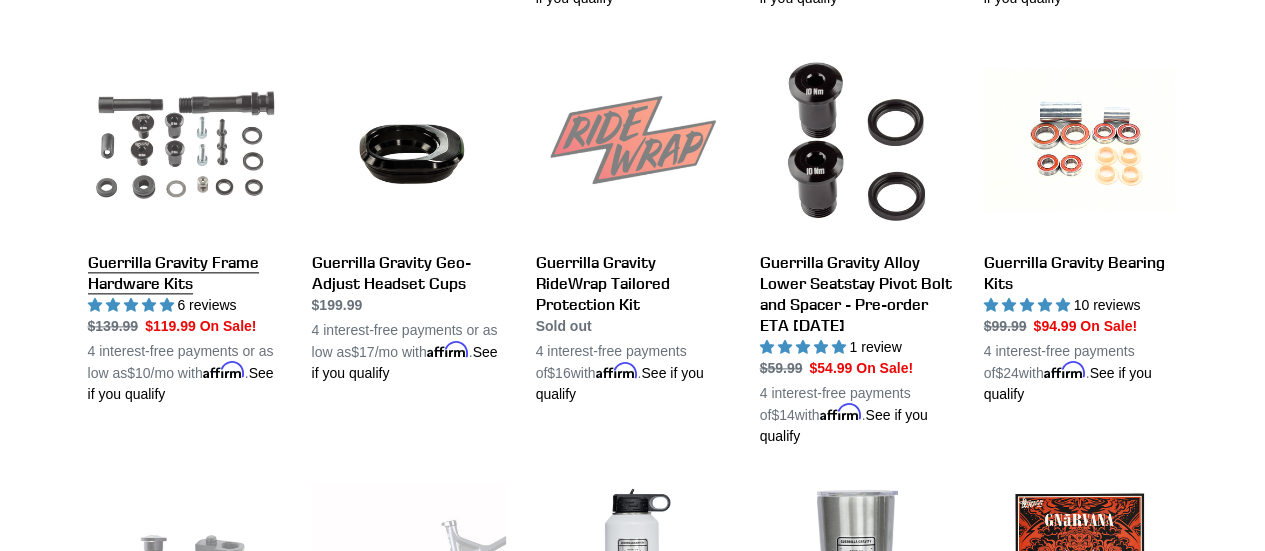 click on "Guerrilla Gravity Frame Hardware Kits" at bounding box center (185, 224) 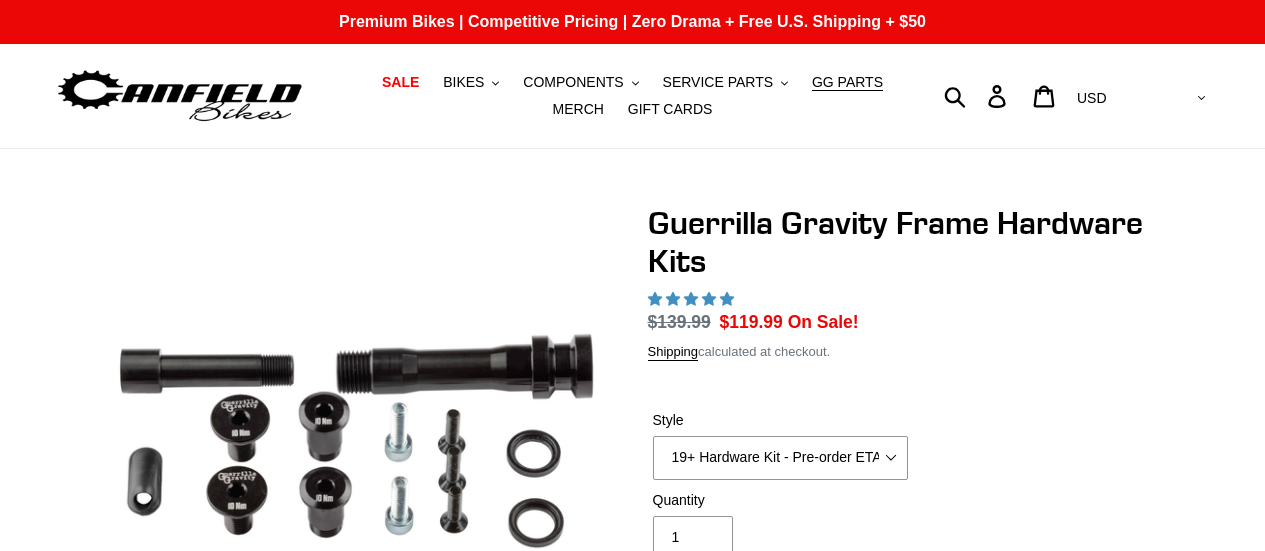 scroll, scrollTop: 0, scrollLeft: 0, axis: both 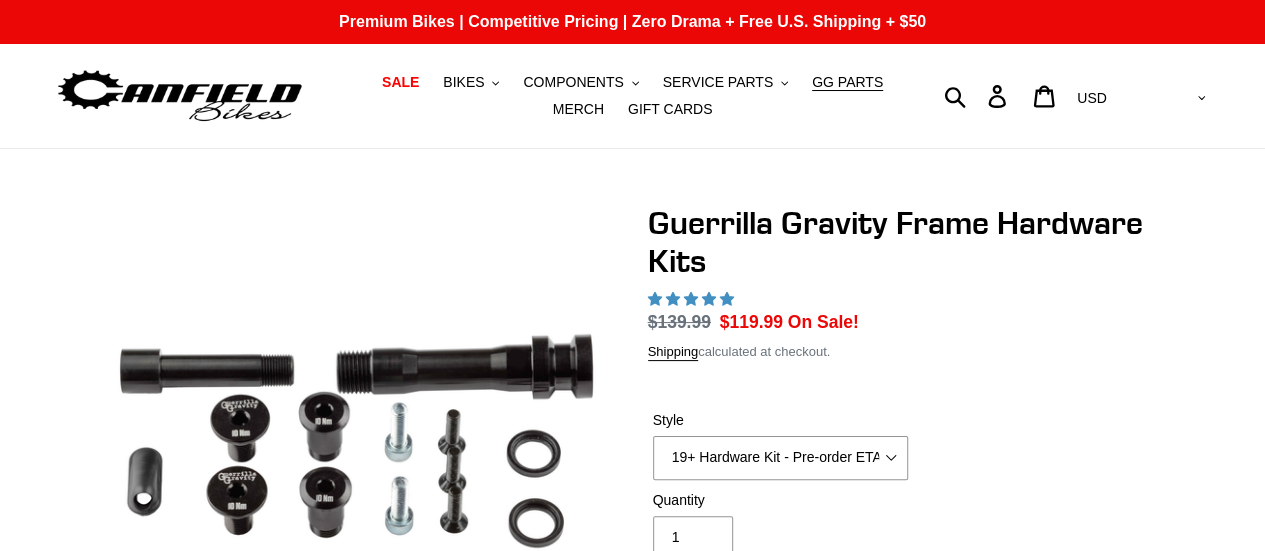 select on "highest-rating" 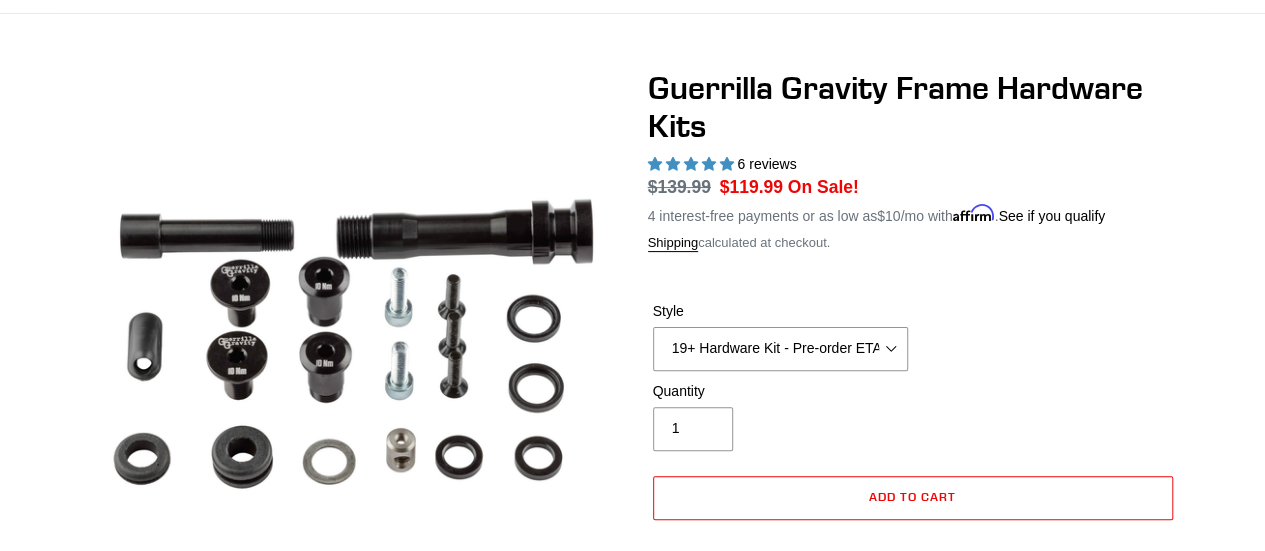 scroll, scrollTop: 139, scrollLeft: 0, axis: vertical 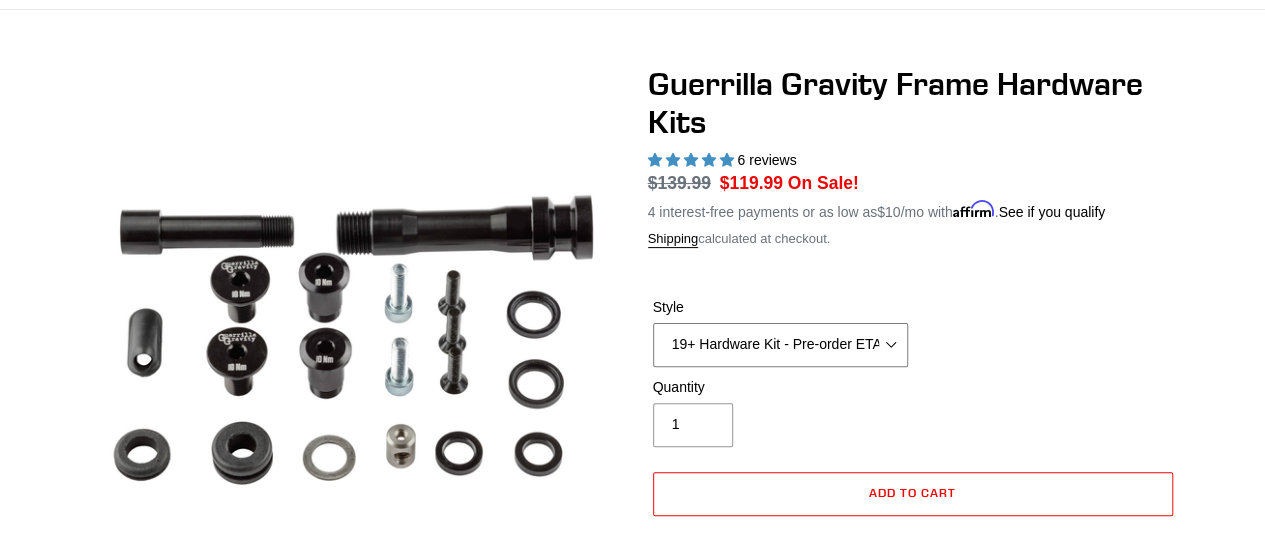 click on "19+ Hardware Kit - Pre-order ETA [DATE]
21+ V2 Trail Pistol Complete Hardware Kit - Pre-order ETA [DATE]" at bounding box center [780, 345] 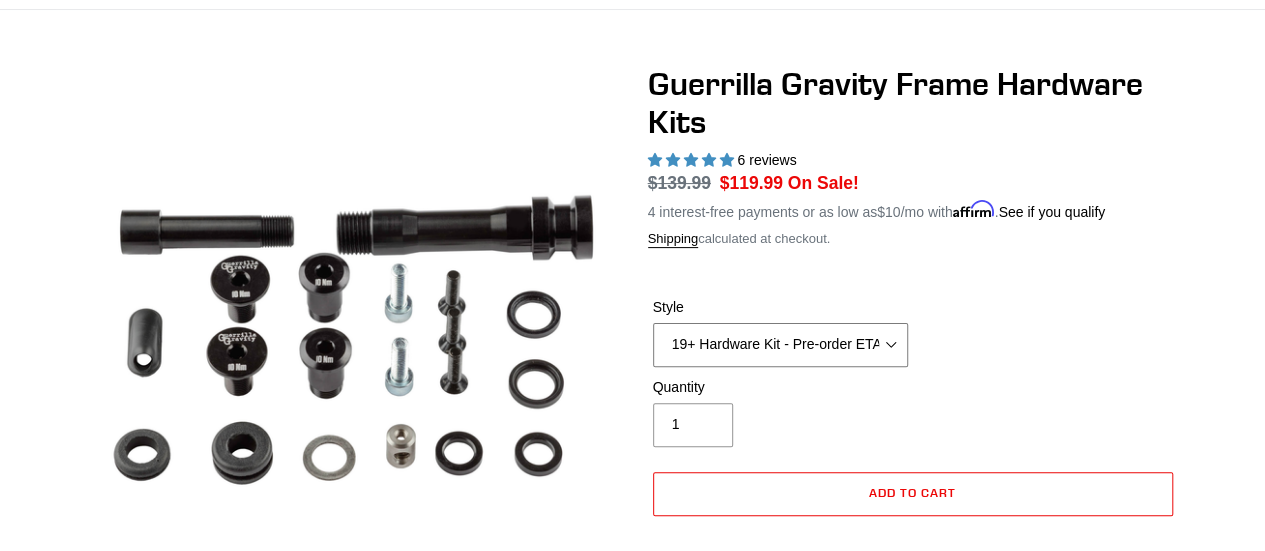 click on "19+ Hardware Kit - Pre-order ETA 5/15/25
21+ V2 Trail Pistol Complete Hardware Kit - Pre-order ETA 5/15/25" at bounding box center [780, 345] 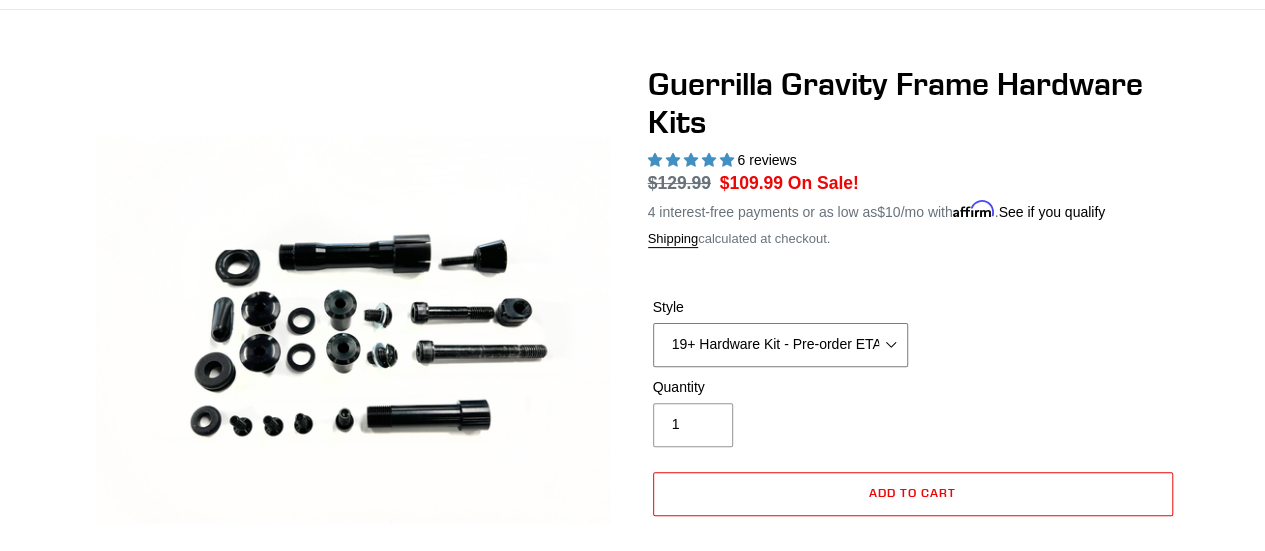 click on "19+ Hardware Kit - Pre-order ETA 5/15/25
21+ V2 Trail Pistol Complete Hardware Kit - Pre-order ETA 5/15/25" at bounding box center [780, 345] 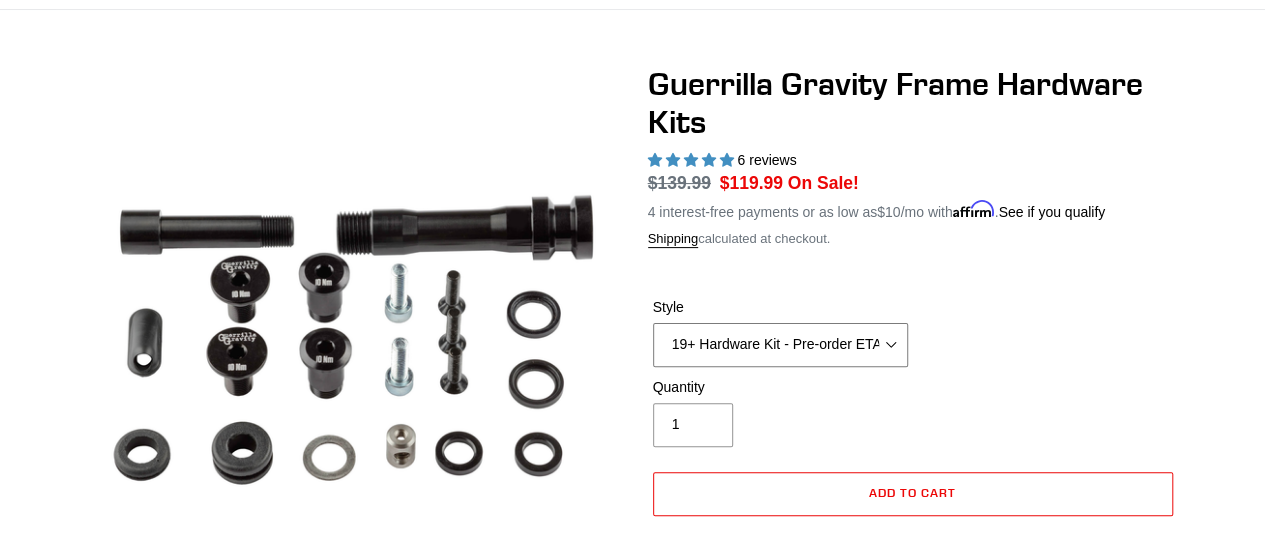 click on "19+ Hardware Kit - Pre-order ETA 5/15/25
21+ V2 Trail Pistol Complete Hardware Kit - Pre-order ETA 5/15/25" at bounding box center (780, 345) 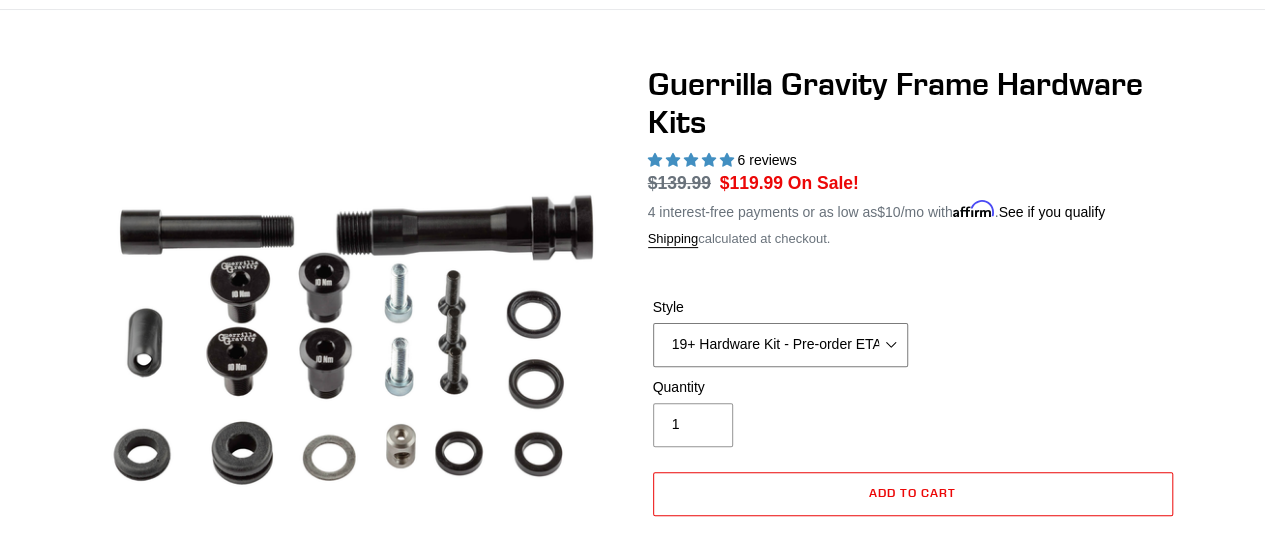 click on "19+ Hardware Kit - Pre-order ETA 5/15/25
21+ V2 Trail Pistol Complete Hardware Kit - Pre-order ETA 5/15/25" at bounding box center [780, 345] 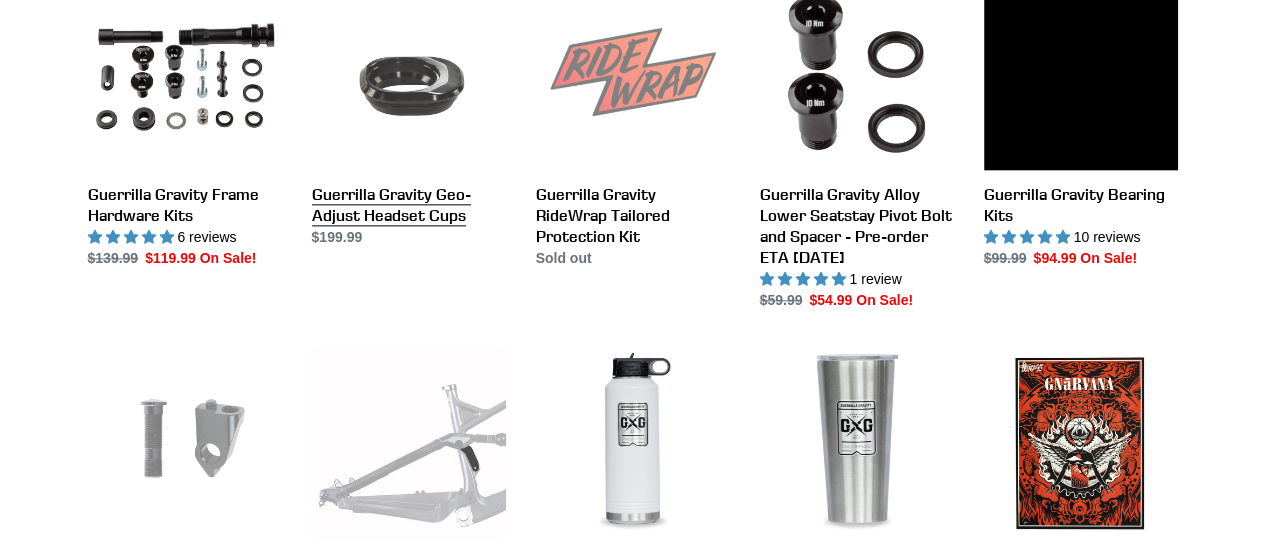 scroll, scrollTop: 1124, scrollLeft: 0, axis: vertical 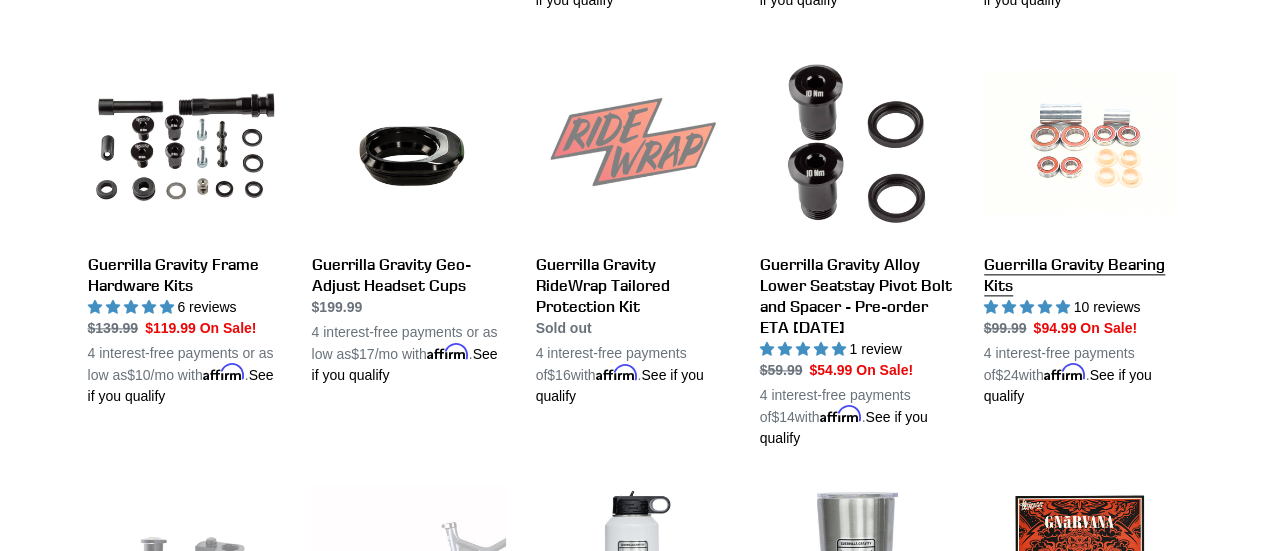click on "Guerrilla Gravity Bearing Kits" at bounding box center (1081, 226) 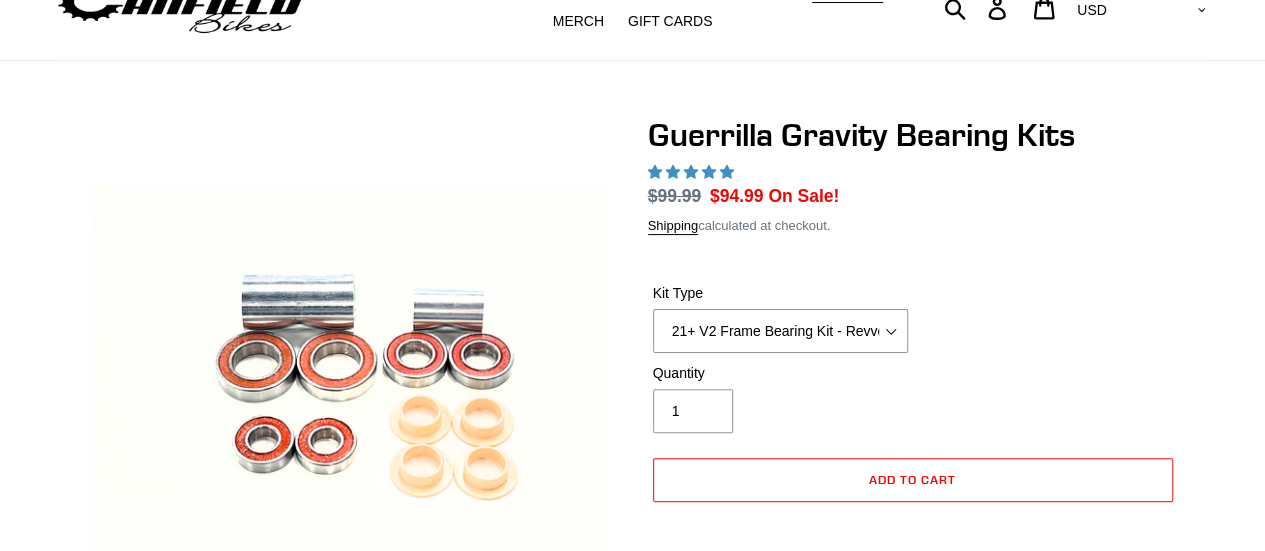 scroll, scrollTop: 112, scrollLeft: 0, axis: vertical 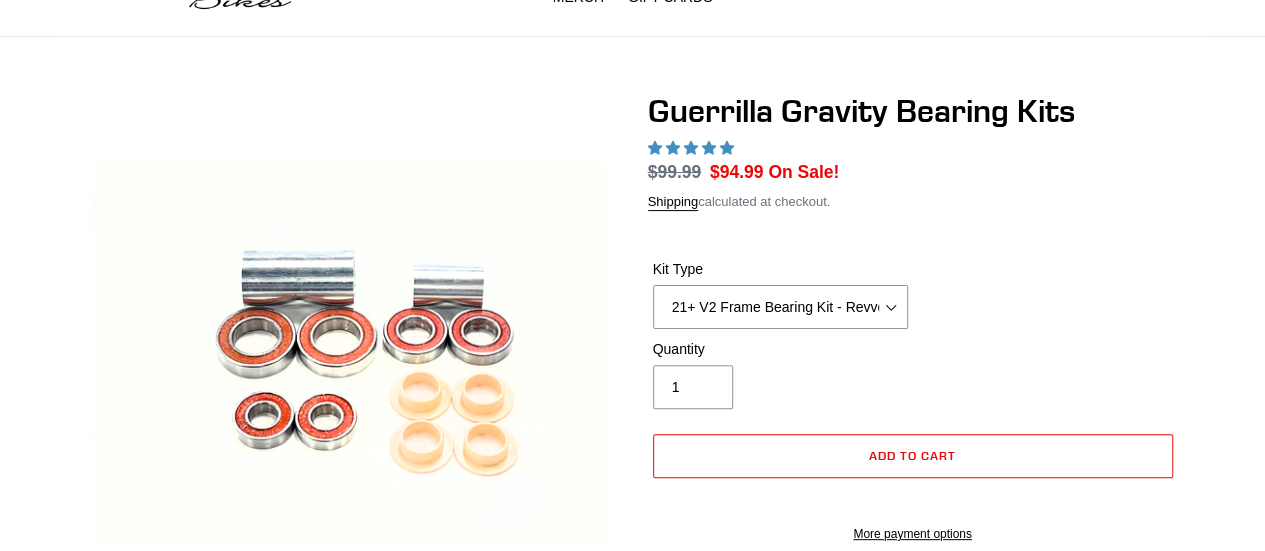 select on "highest-rating" 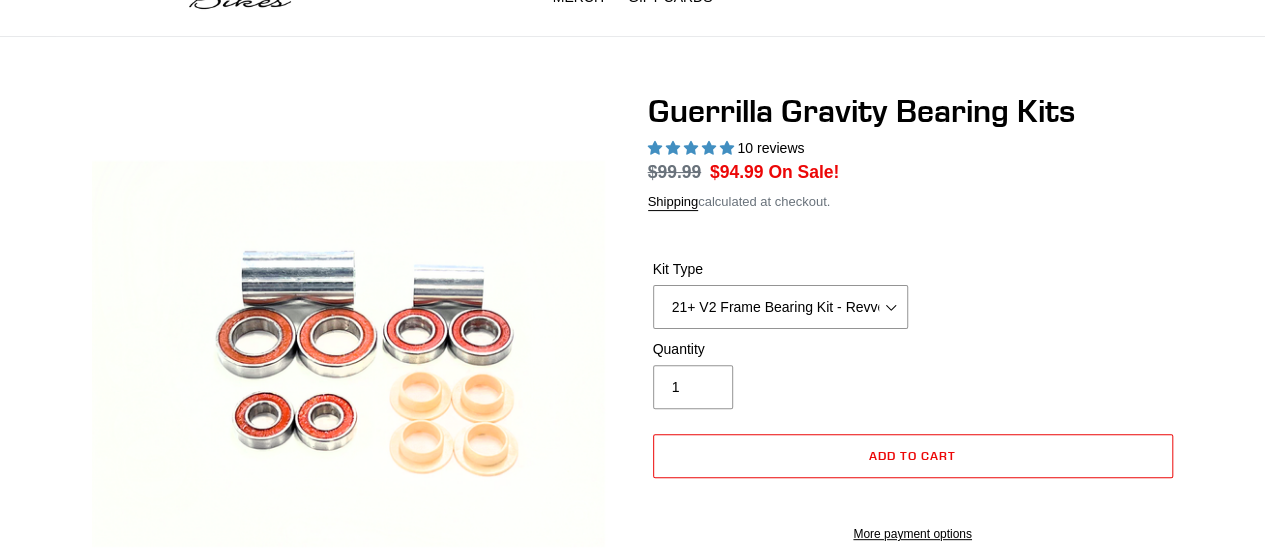 scroll, scrollTop: 0, scrollLeft: 0, axis: both 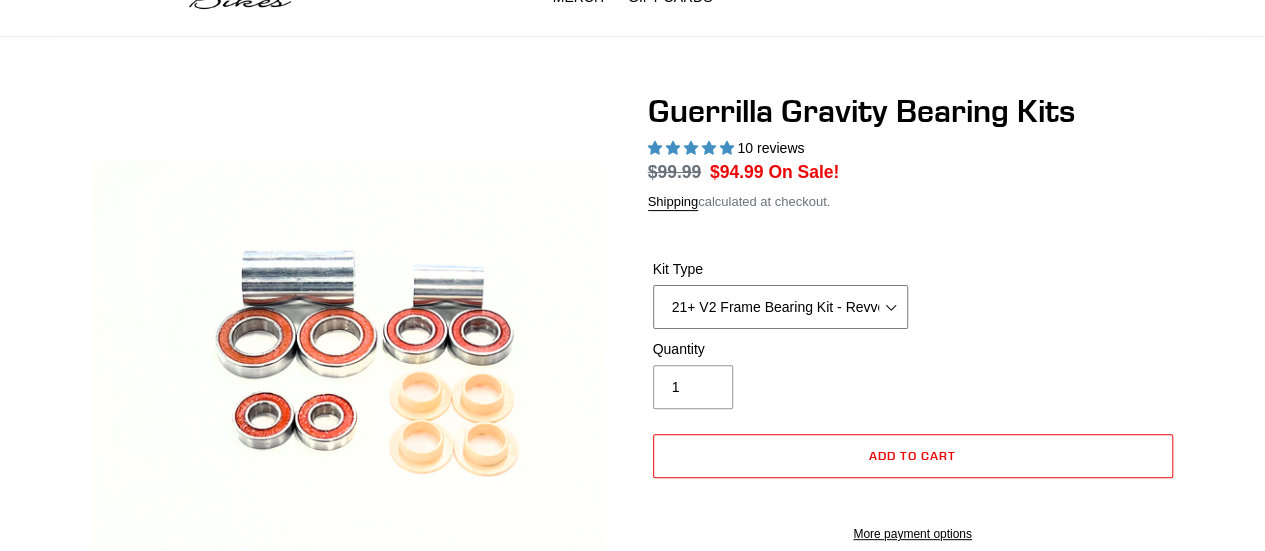 click on "21+ V2 Frame Bearing Kit - Revved Carbon Swingarm - Pre-order ETA [DATE]
19+ V1 Frame Bearing Kit - Alloy Swingarm -Pre-order ETA [DATE]
19+ Headset Complete Bearing Kit - In Stock" at bounding box center [780, 307] 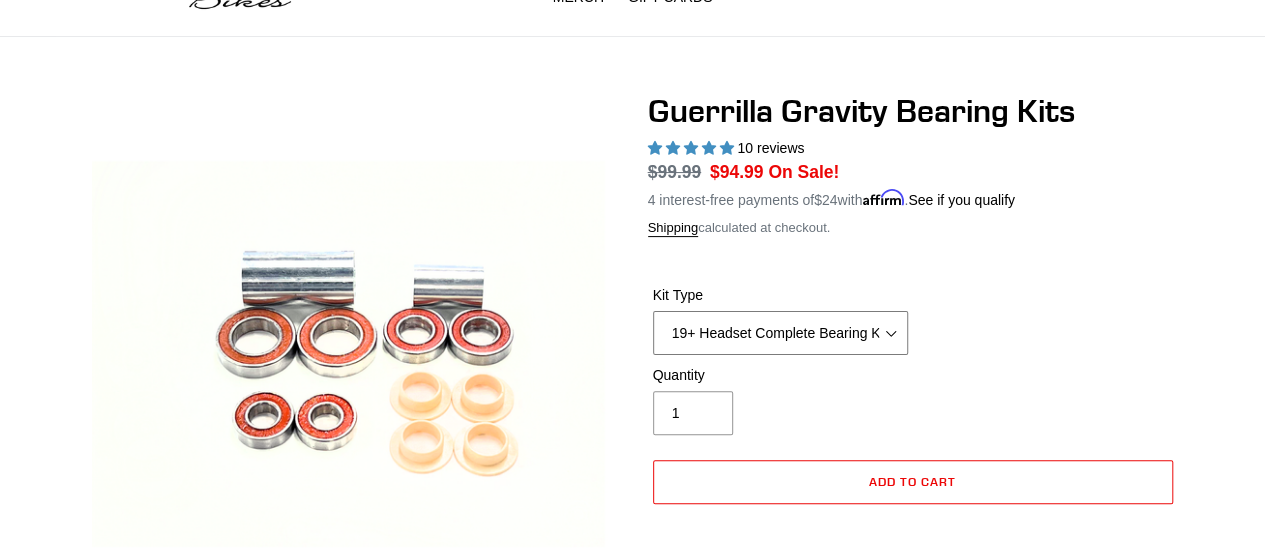click on "21+ V2 Frame Bearing Kit - Revved Carbon Swingarm - Pre-order ETA [DATE]
19+ V1 Frame Bearing Kit - Alloy Swingarm -Pre-order ETA [DATE]
19+ Headset Complete Bearing Kit - In Stock" at bounding box center (780, 333) 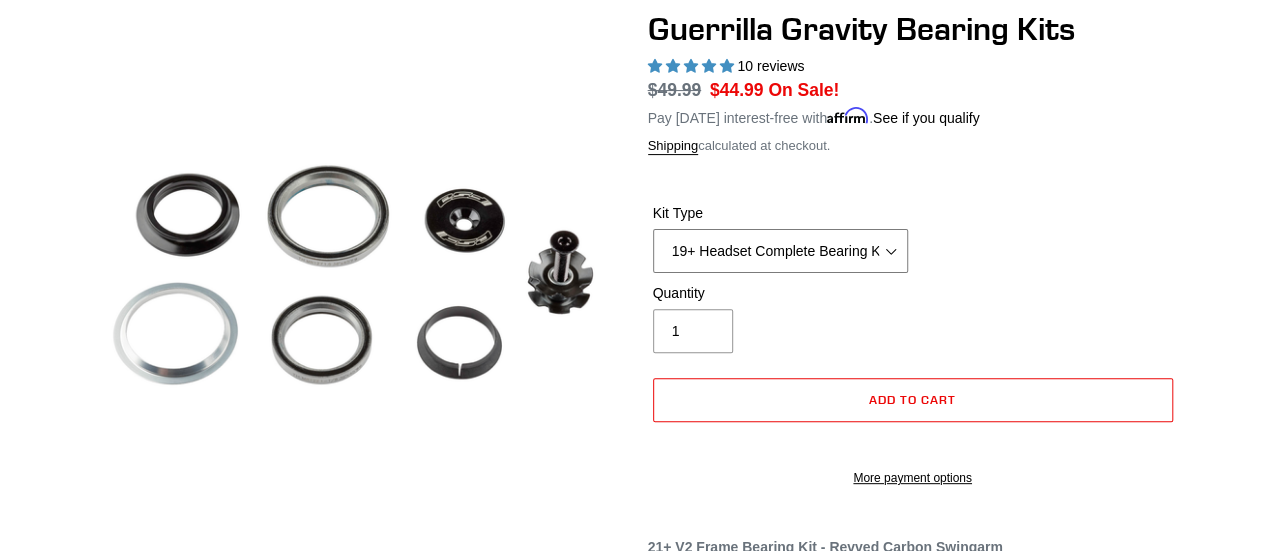 scroll, scrollTop: 196, scrollLeft: 0, axis: vertical 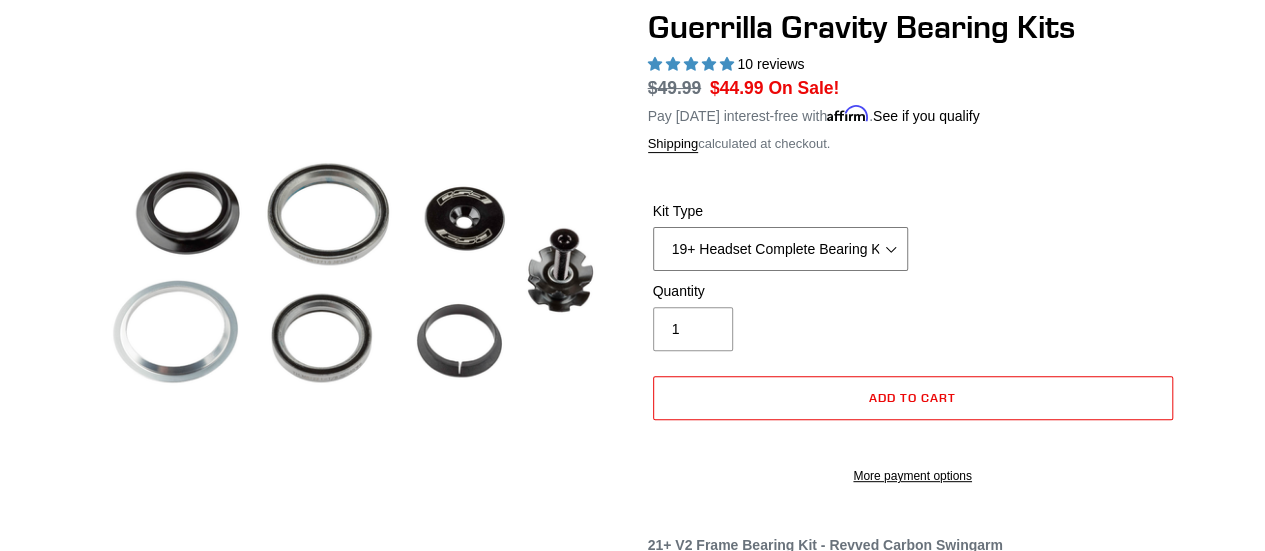 click on "21+ V2 Frame Bearing Kit - Revved Carbon Swingarm - Pre-order ETA 6/30/25
19+ V1 Frame Bearing Kit - Alloy Swingarm -Pre-order ETA 6/30/25
19+ Headset Complete Bearing Kit - In Stock" at bounding box center [780, 249] 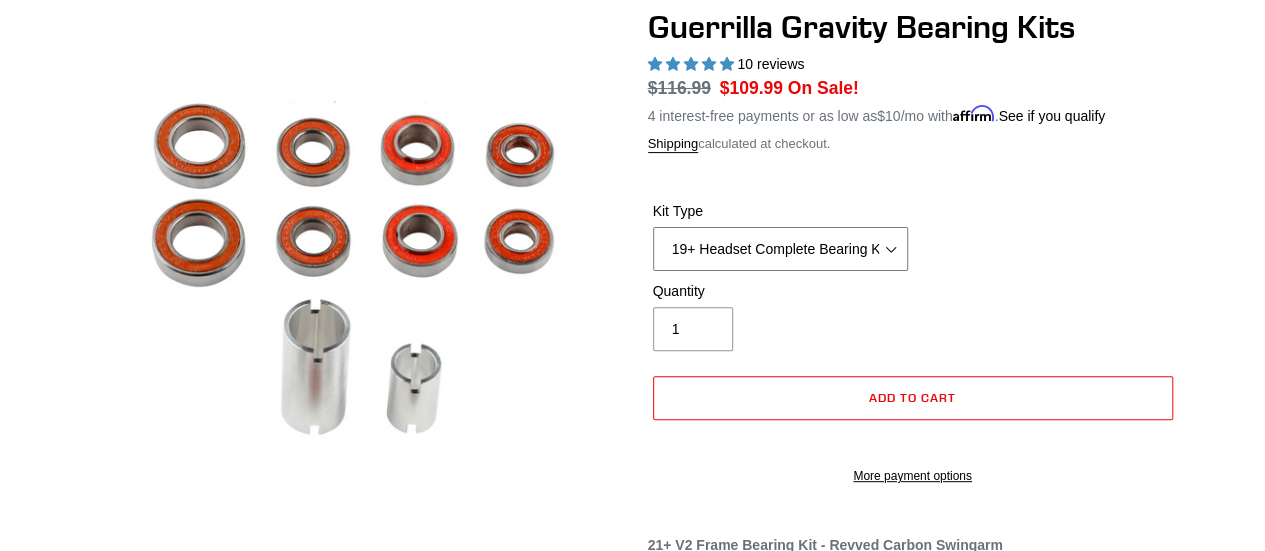 click on "21+ V2 Frame Bearing Kit - Revved Carbon Swingarm - Pre-order ETA 6/30/25
19+ V1 Frame Bearing Kit - Alloy Swingarm -Pre-order ETA 6/30/25
19+ Headset Complete Bearing Kit - In Stock" at bounding box center [780, 249] 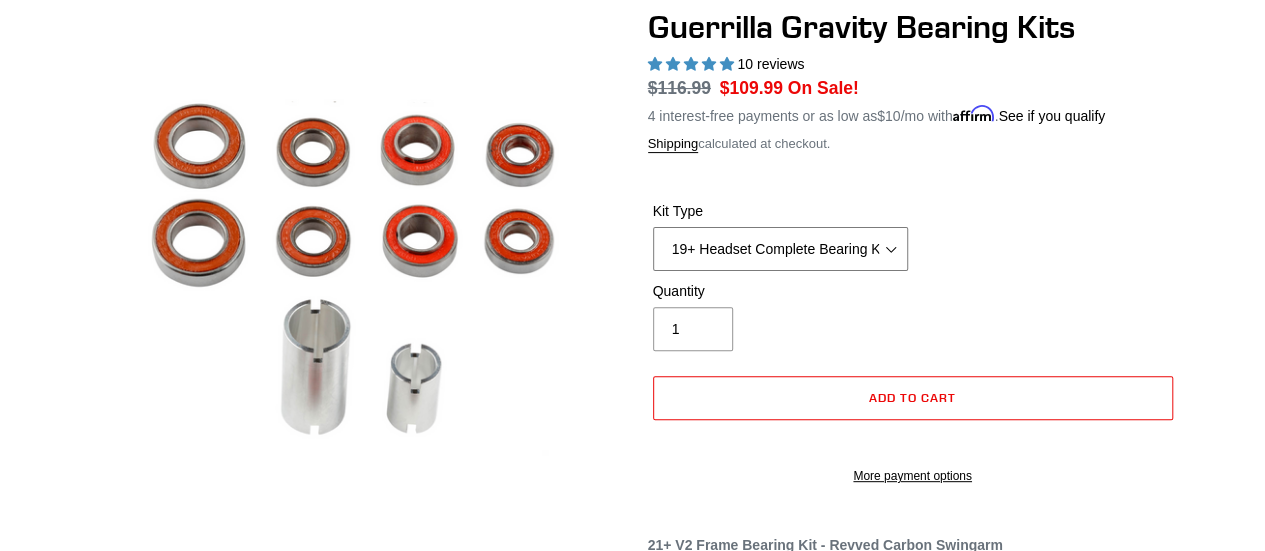 select on "21+ V2 Frame Bearing Kit - Revved Carbon Swingarm - Pre-order ETA 6/30/25" 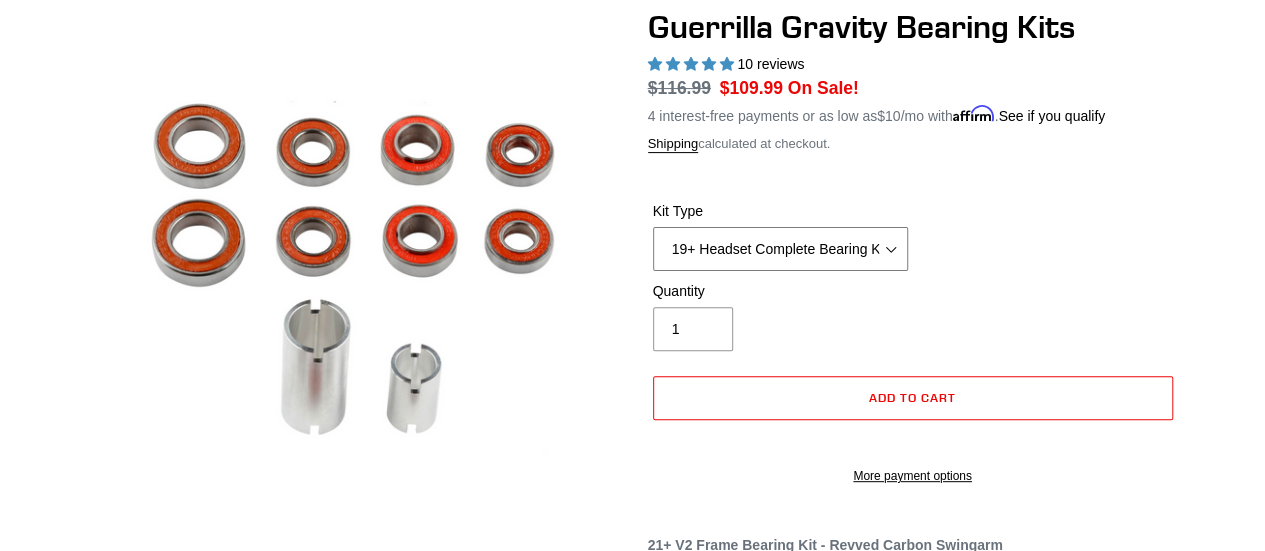 click on "21+ V2 Frame Bearing Kit - Revved Carbon Swingarm - Pre-order ETA 6/30/25
19+ V1 Frame Bearing Kit - Alloy Swingarm -Pre-order ETA 6/30/25
19+ Headset Complete Bearing Kit - In Stock" at bounding box center (780, 249) 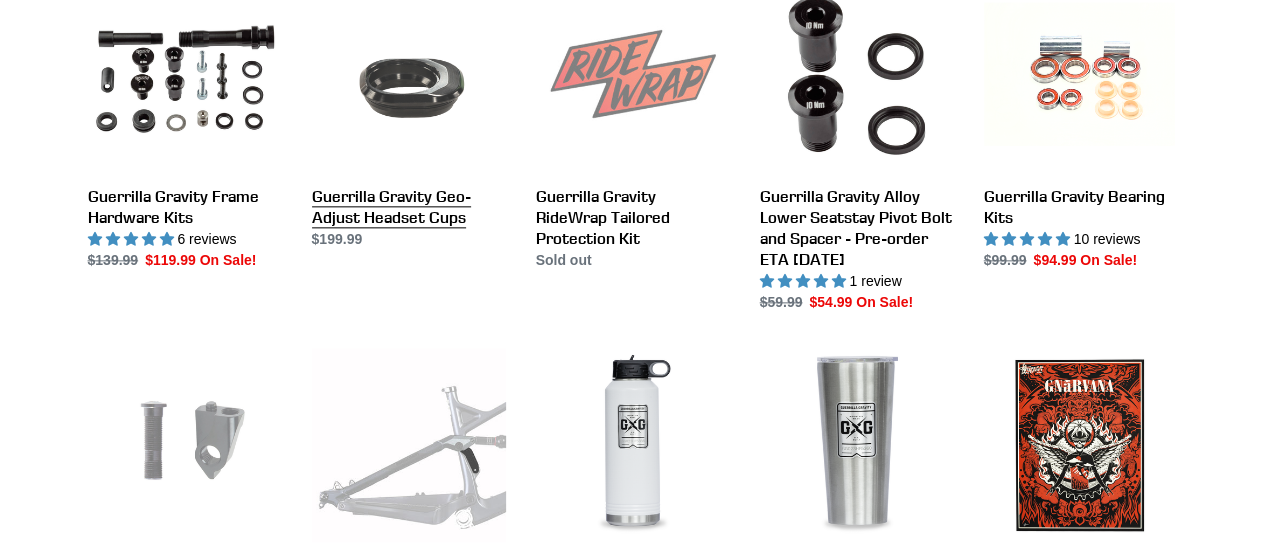 scroll, scrollTop: 1122, scrollLeft: 0, axis: vertical 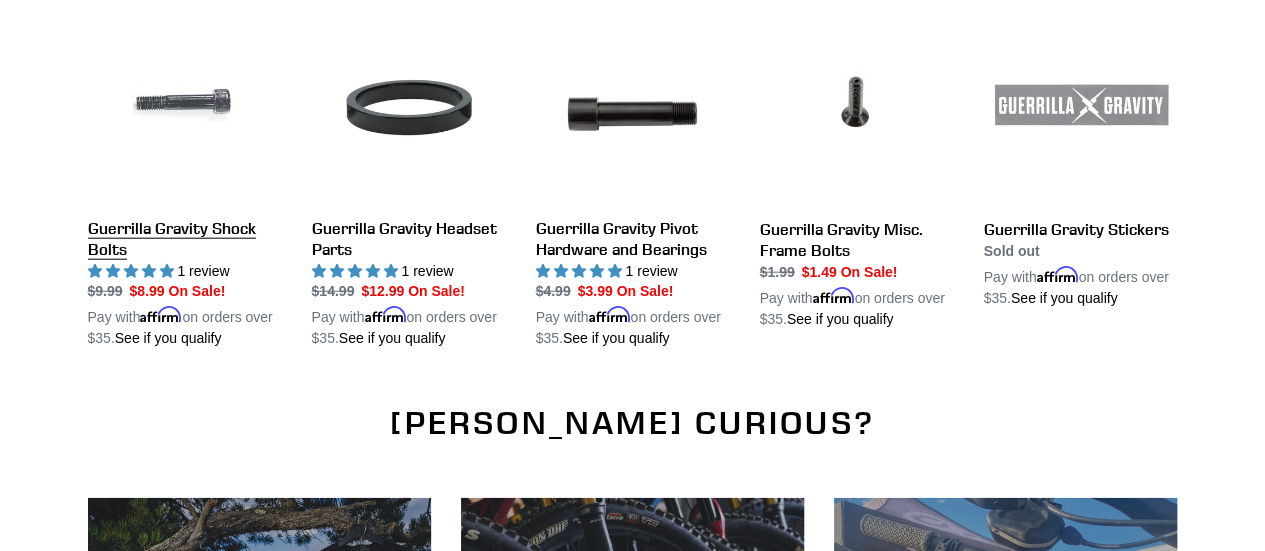 click on "Guerrilla Gravity Shock Bolts" at bounding box center (185, 180) 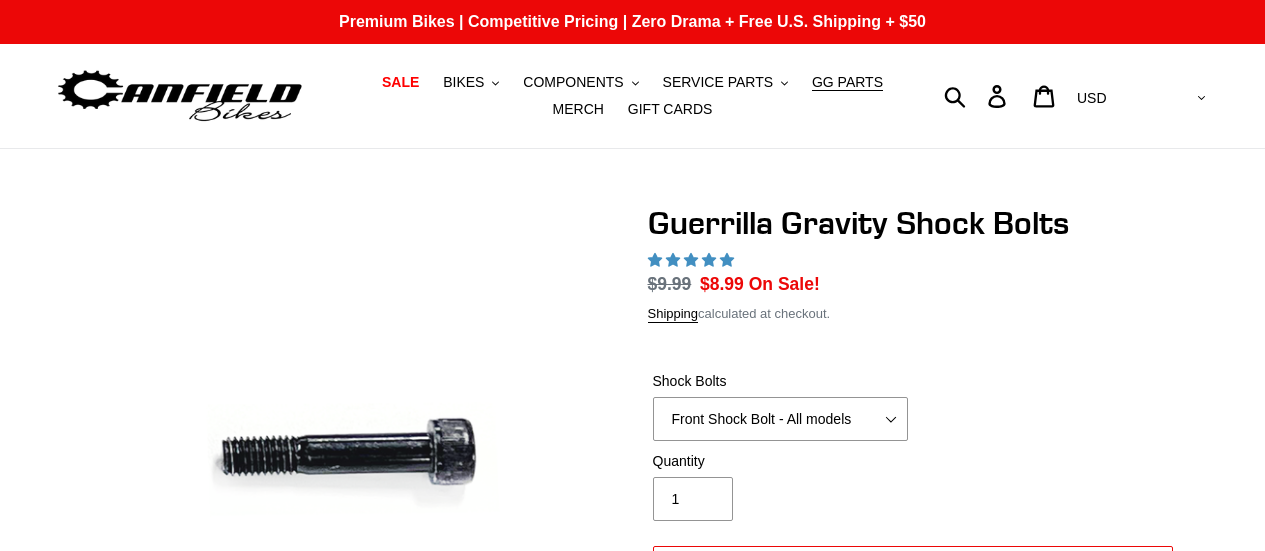 scroll, scrollTop: 0, scrollLeft: 0, axis: both 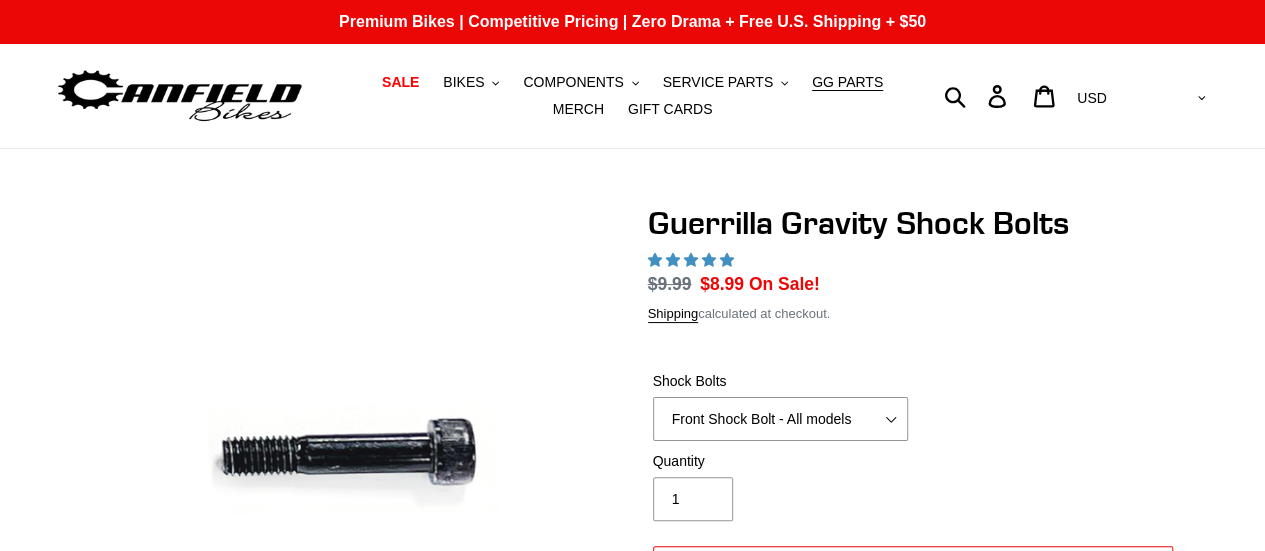 select on "highest-rating" 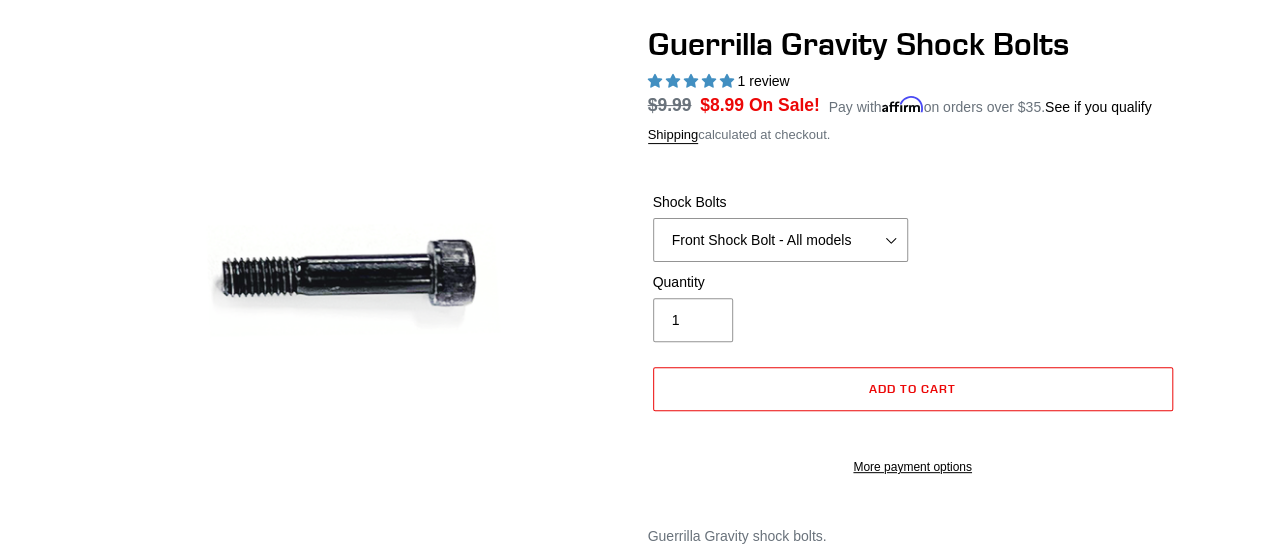 scroll, scrollTop: 180, scrollLeft: 0, axis: vertical 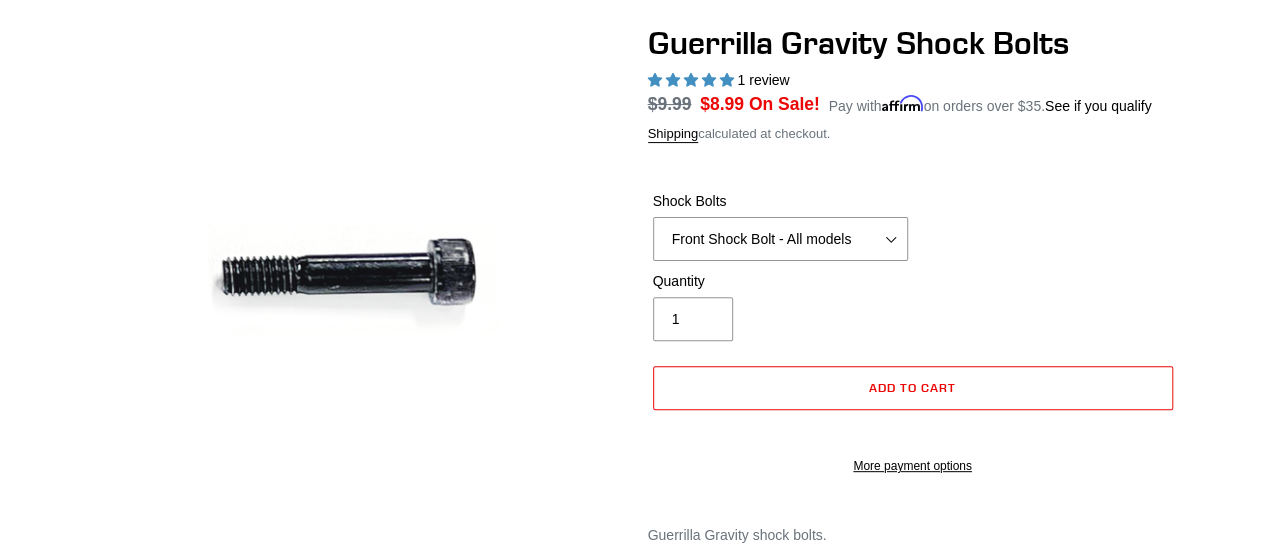 click on "Shock Bolts
Front Shock Bolt - All models
Rear Shock Bolt - Alloy Seatstay
Rear Shock Bolt -Trail Pistol Seatstay
Shock Tab Bolt
MY21 Shock Mount D Nut M8" at bounding box center [913, 231] 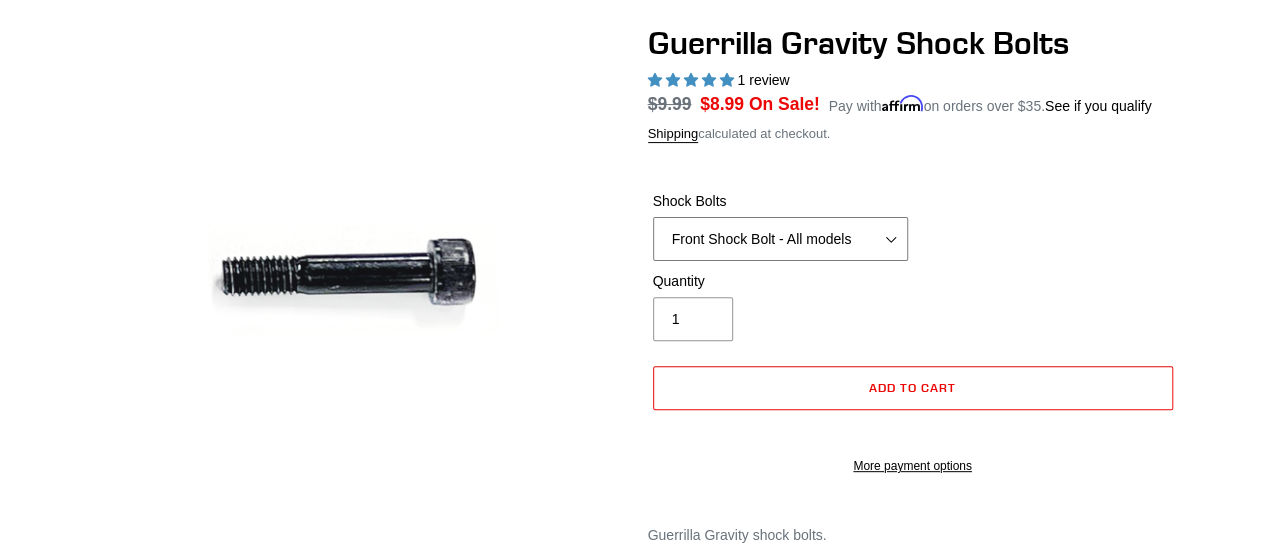click on "Front Shock Bolt - All models
Rear Shock Bolt - Alloy Seatstay
Rear Shock Bolt -Trail Pistol Seatstay
Shock Tab Bolt
MY21 Shock Mount D Nut M8" at bounding box center [780, 239] 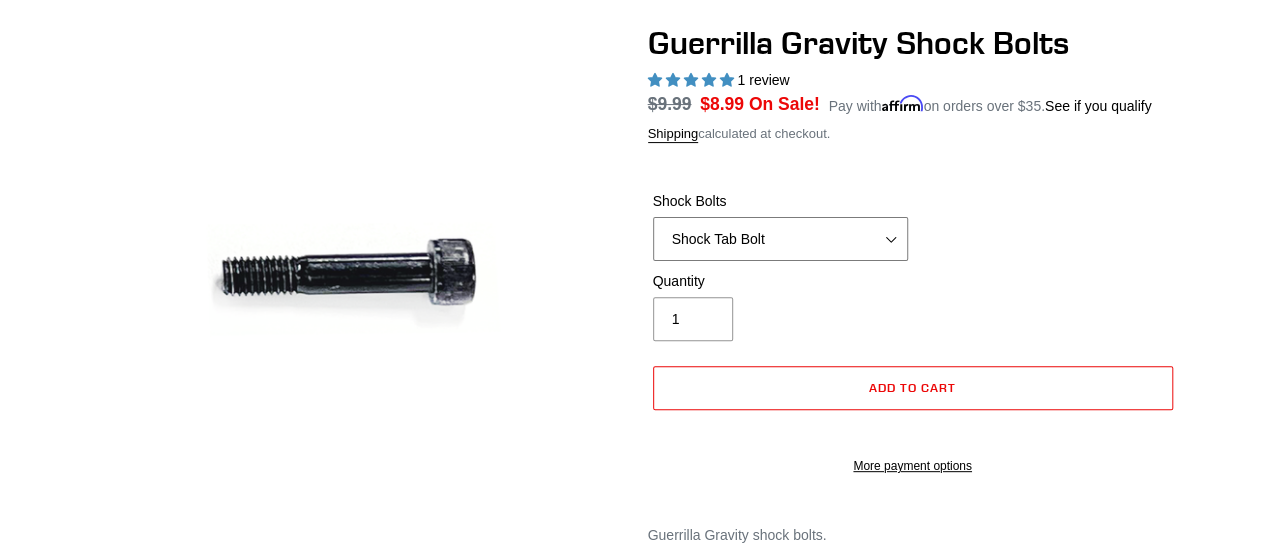 click on "Front Shock Bolt - All models
Rear Shock Bolt - Alloy Seatstay
Rear Shock Bolt -Trail Pistol Seatstay
Shock Tab Bolt
MY21 Shock Mount D Nut M8" at bounding box center (780, 239) 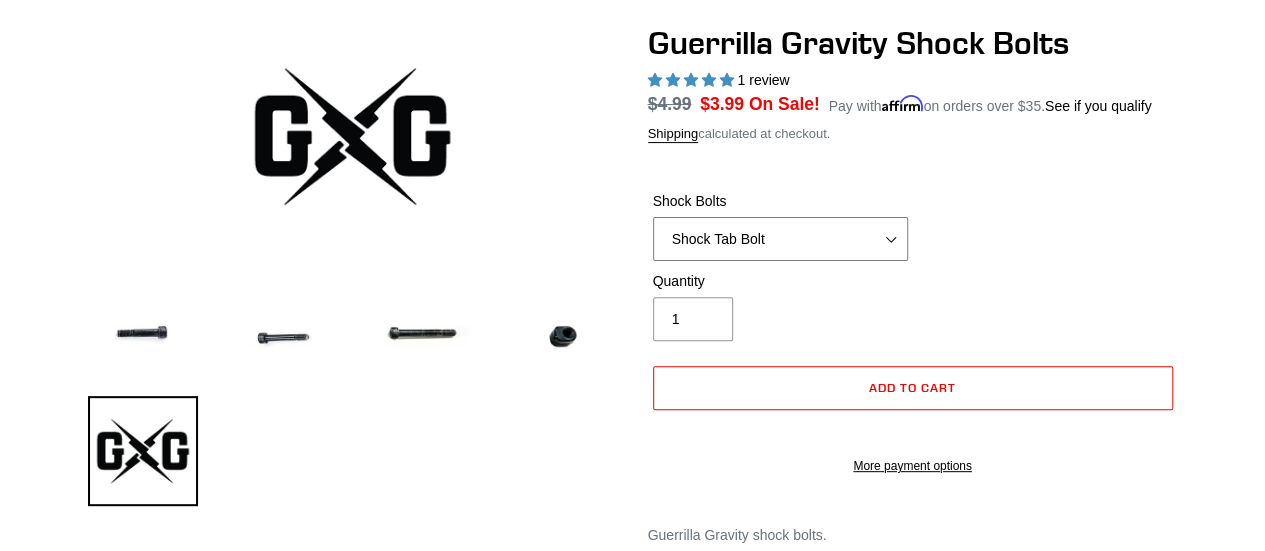 click on "Front Shock Bolt - All models
Rear Shock Bolt - Alloy Seatstay
Rear Shock Bolt -Trail Pistol Seatstay
Shock Tab Bolt
MY21 Shock Mount D Nut M8" at bounding box center [780, 239] 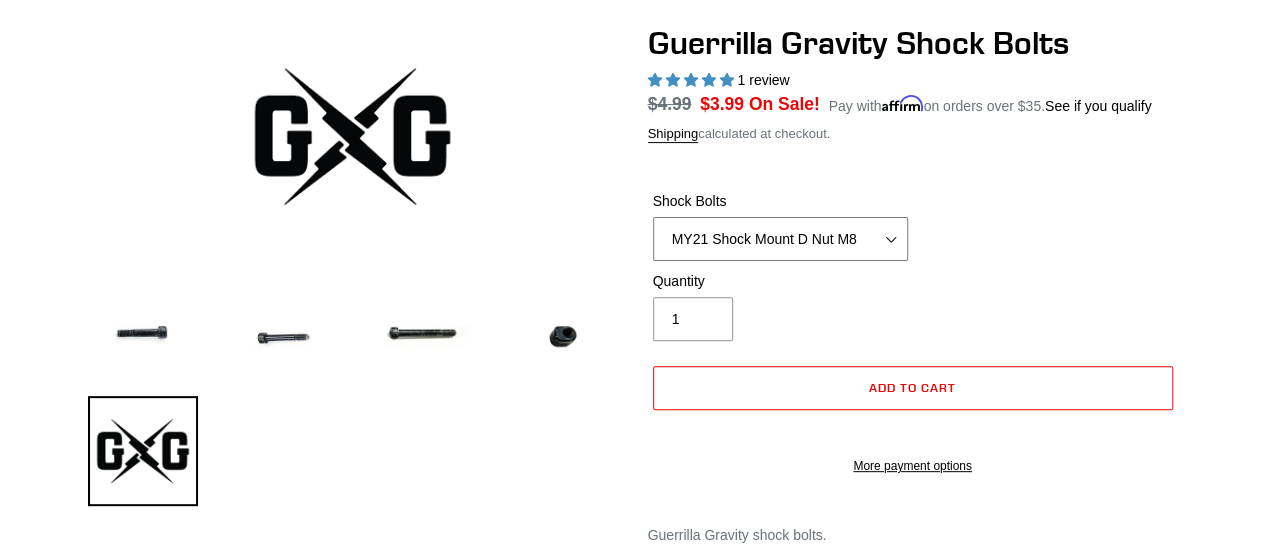 click on "Front Shock Bolt - All models
Rear Shock Bolt - Alloy Seatstay
Rear Shock Bolt -Trail Pistol Seatstay
Shock Tab Bolt
MY21 Shock Mount D Nut M8" at bounding box center (780, 239) 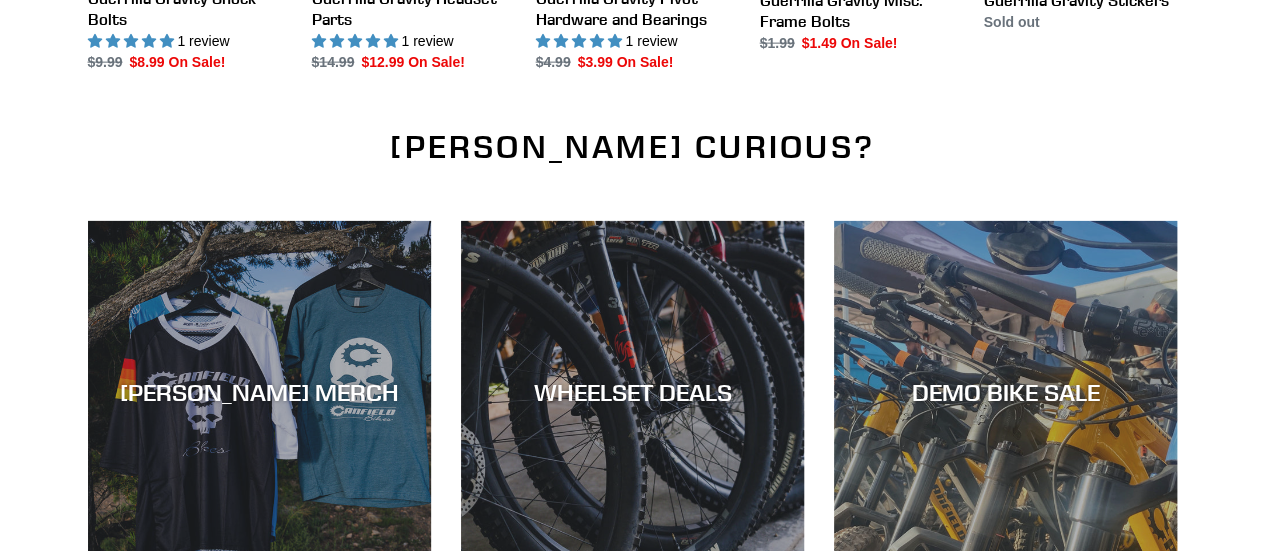 scroll, scrollTop: 2168, scrollLeft: 0, axis: vertical 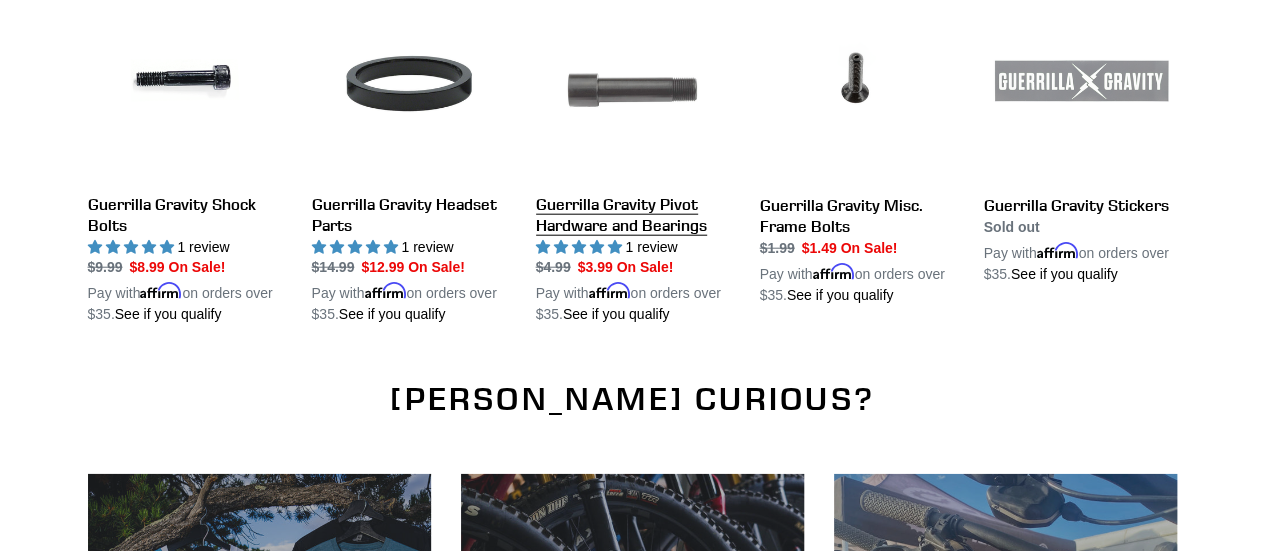 click on "Guerrilla Gravity Pivot Hardware and Bearings" at bounding box center [633, 156] 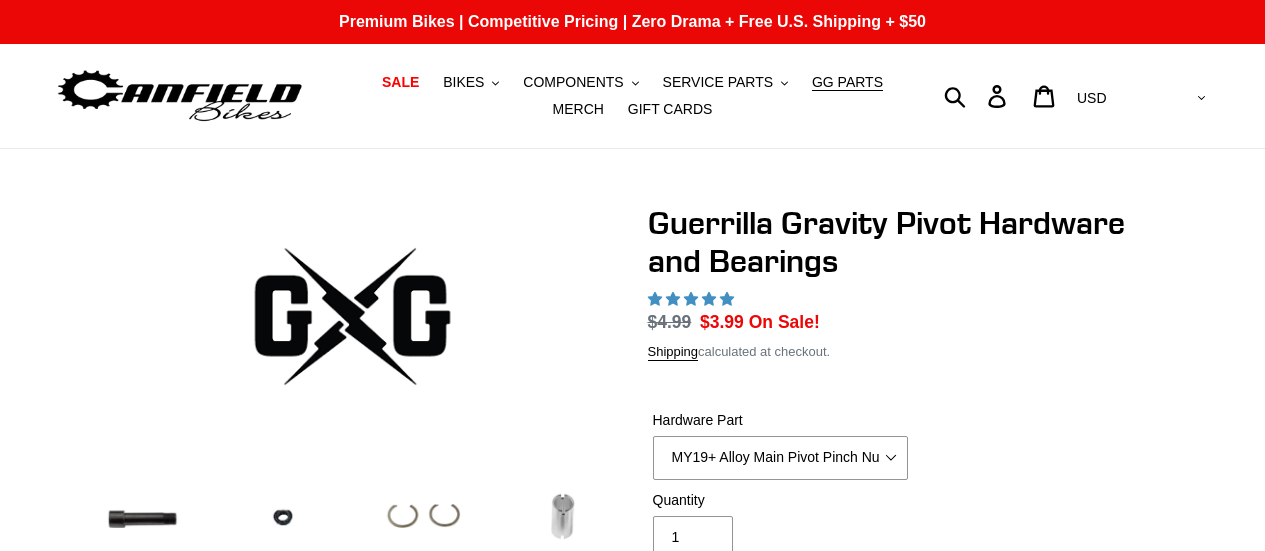 scroll, scrollTop: 222, scrollLeft: 0, axis: vertical 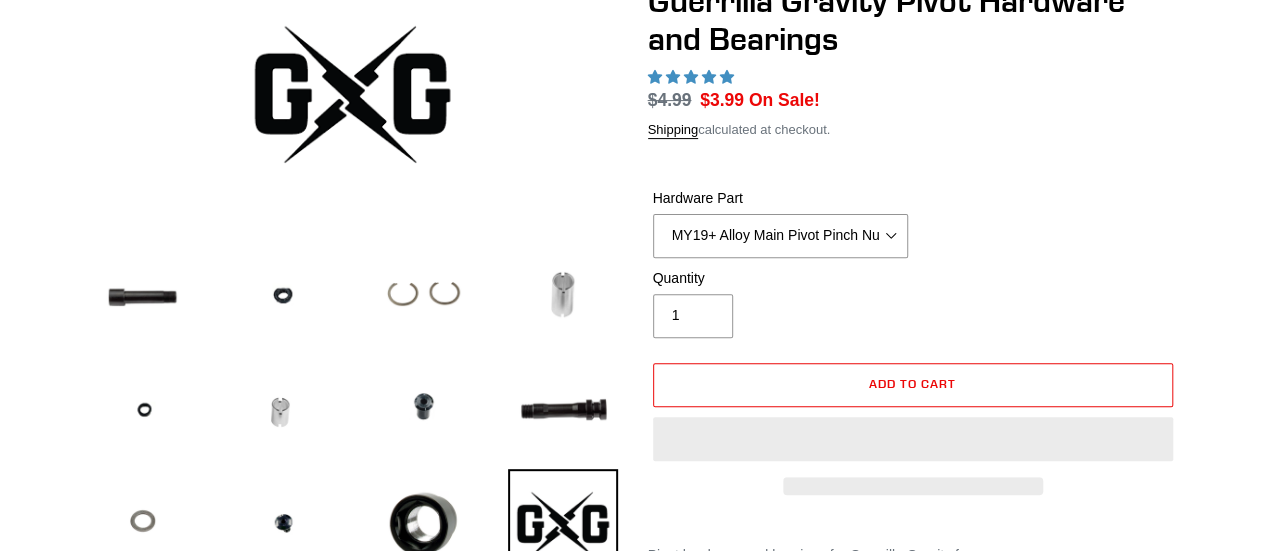 select on "highest-rating" 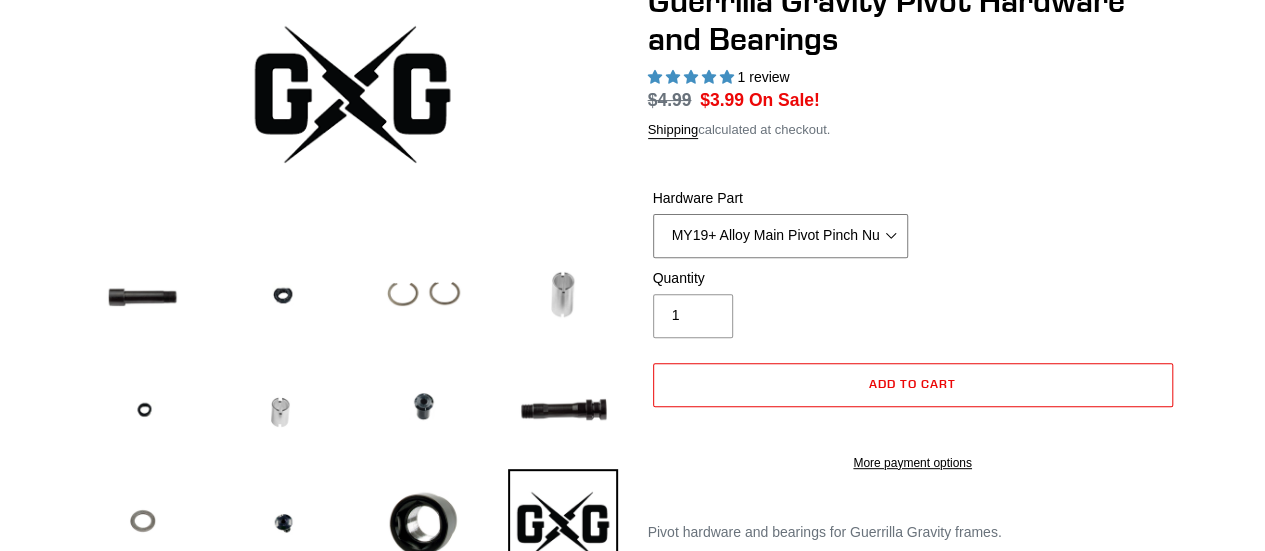 click on "MY19+ Alloy Main Pivot Pinch Nut
MY19+ Main Pivot Bearing
MY19+ Rocker Pivot Axle
MY21 Main Pivot Axle Nut
MY21 Main Pivot Axle Wedge Bolt
MY21 Seatstay/Swingarm Pivot Bolt
Alloy SS 3/4" O ring
Alloy Swingarm Main Pivot Axle
Alloy Swingarm Pivot Pinch Bolt
Igus Bushing - Pack of 4
Lower Seatstay Pivot Retainer Ring - Pack of 2
Main Pivot Bearing Spacer
Revved Seatstay D Nut O-ring" at bounding box center (780, 236) 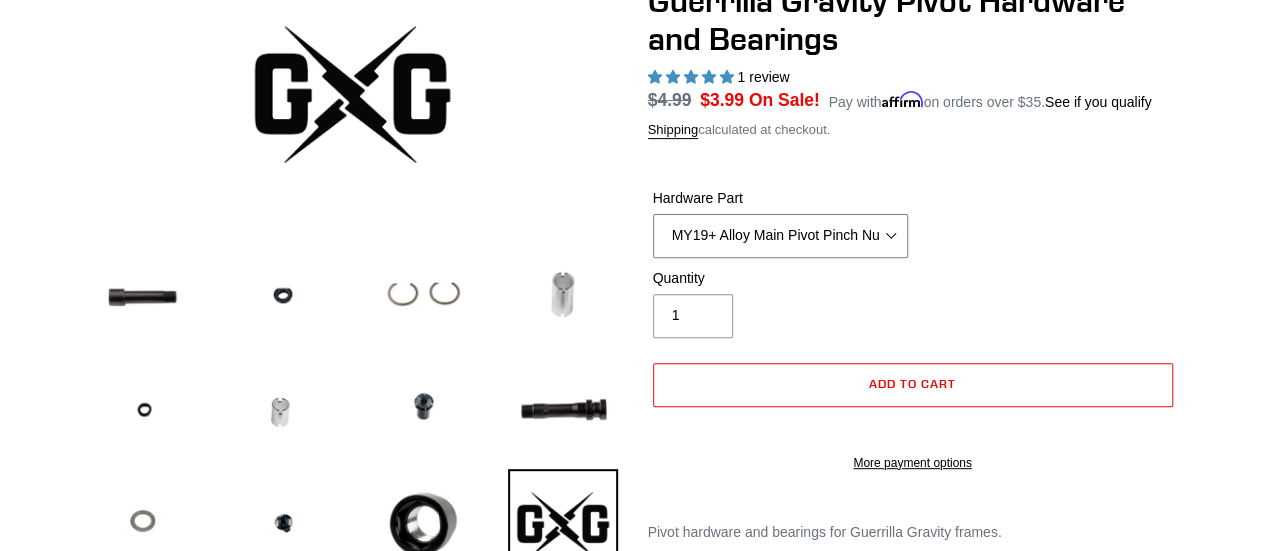select on "Igus Bushing - Pack of 4" 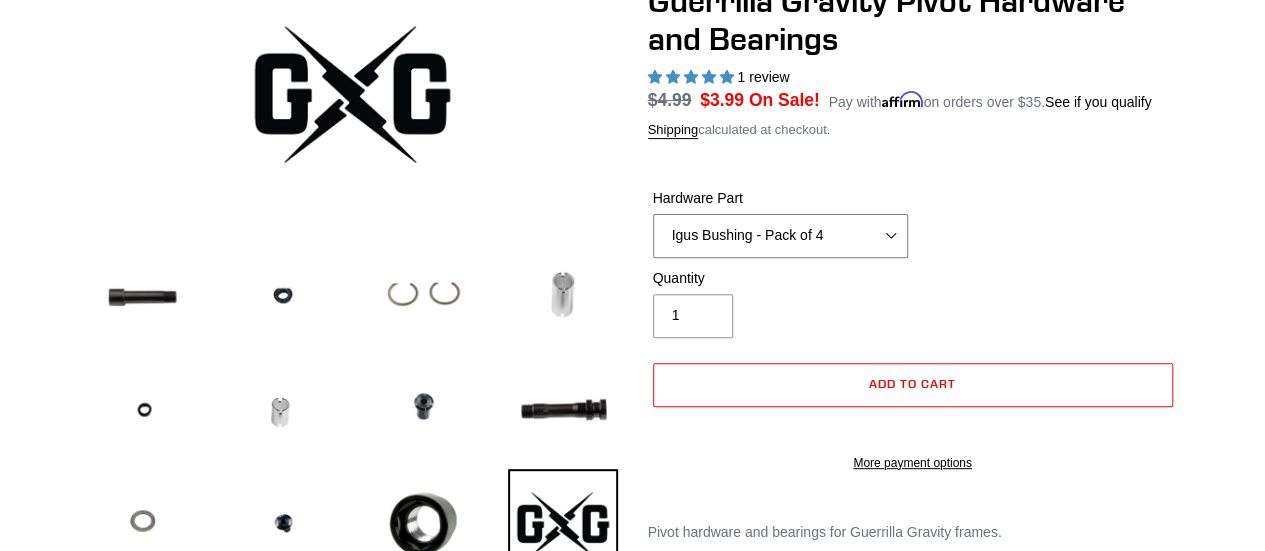 click on "MY19+ Alloy Main Pivot Pinch Nut
MY19+ Main Pivot Bearing
MY19+ Rocker Pivot Axle
MY21 Main Pivot Axle Nut
MY21 Main Pivot Axle Wedge Bolt
MY21 Seatstay/Swingarm Pivot Bolt
Alloy SS 3/4" O ring
Alloy Swingarm Main Pivot Axle
Alloy Swingarm Pivot Pinch Bolt
Igus Bushing - Pack of 4
Lower Seatstay Pivot Retainer Ring - Pack of 2
Main Pivot Bearing Spacer
Revved Seatstay D Nut O-ring" at bounding box center (780, 236) 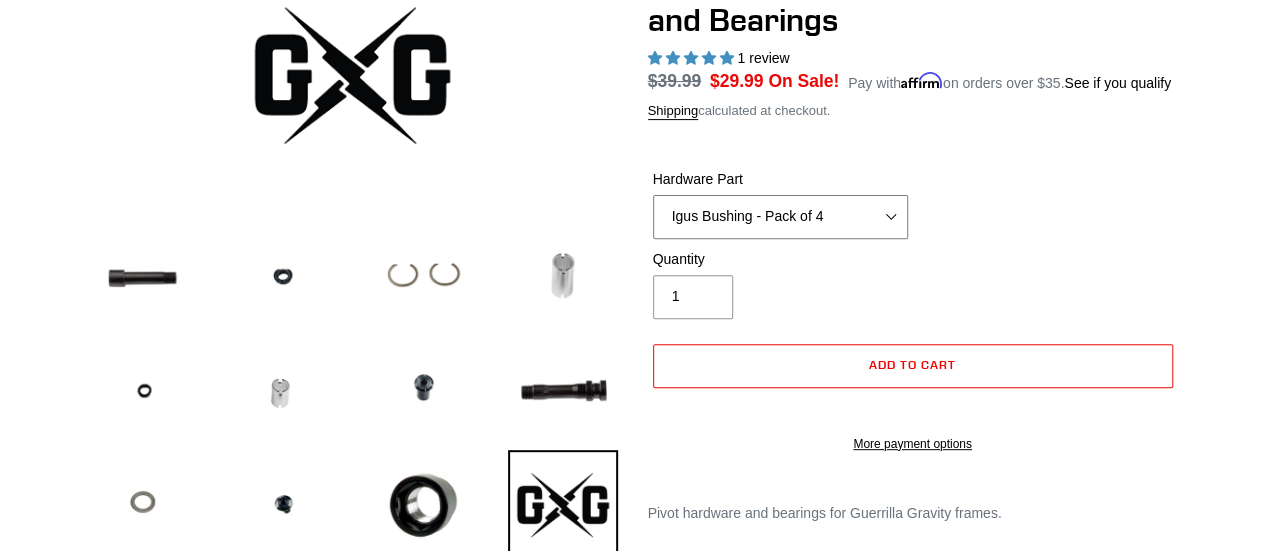 scroll, scrollTop: 248, scrollLeft: 0, axis: vertical 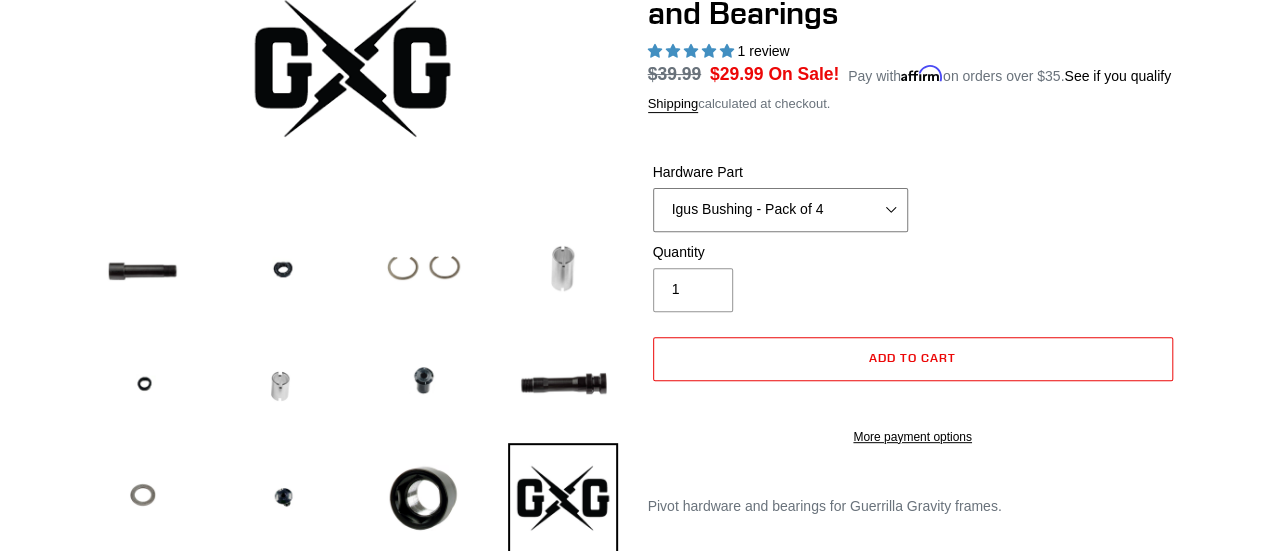 click on "MY19+ Alloy Main Pivot Pinch Nut
MY19+ Main Pivot Bearing
MY19+ Rocker Pivot Axle
MY21 Main Pivot Axle Nut
MY21 Main Pivot Axle Wedge Bolt
MY21 Seatstay/Swingarm Pivot Bolt
Alloy SS 3/4" O ring
Alloy Swingarm Main Pivot Axle
Alloy Swingarm Pivot Pinch Bolt
Igus Bushing - Pack of 4
Lower Seatstay Pivot Retainer Ring - Pack of 2
Main Pivot Bearing Spacer
Revved Seatstay D Nut O-ring" at bounding box center (780, 210) 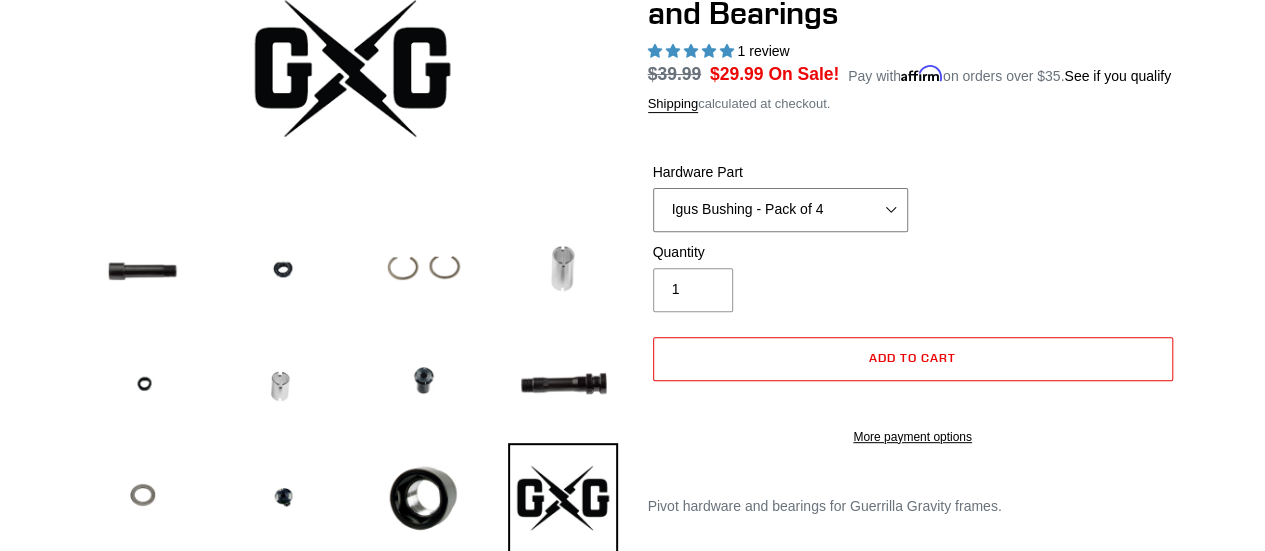 click on "MY19+ Alloy Main Pivot Pinch Nut
MY19+ Main Pivot Bearing
MY19+ Rocker Pivot Axle
MY21 Main Pivot Axle Nut
MY21 Main Pivot Axle Wedge Bolt
MY21 Seatstay/Swingarm Pivot Bolt
Alloy SS 3/4" O ring
Alloy Swingarm Main Pivot Axle
Alloy Swingarm Pivot Pinch Bolt
Igus Bushing - Pack of 4
Lower Seatstay Pivot Retainer Ring - Pack of 2
Main Pivot Bearing Spacer
Revved Seatstay D Nut O-ring" at bounding box center (780, 210) 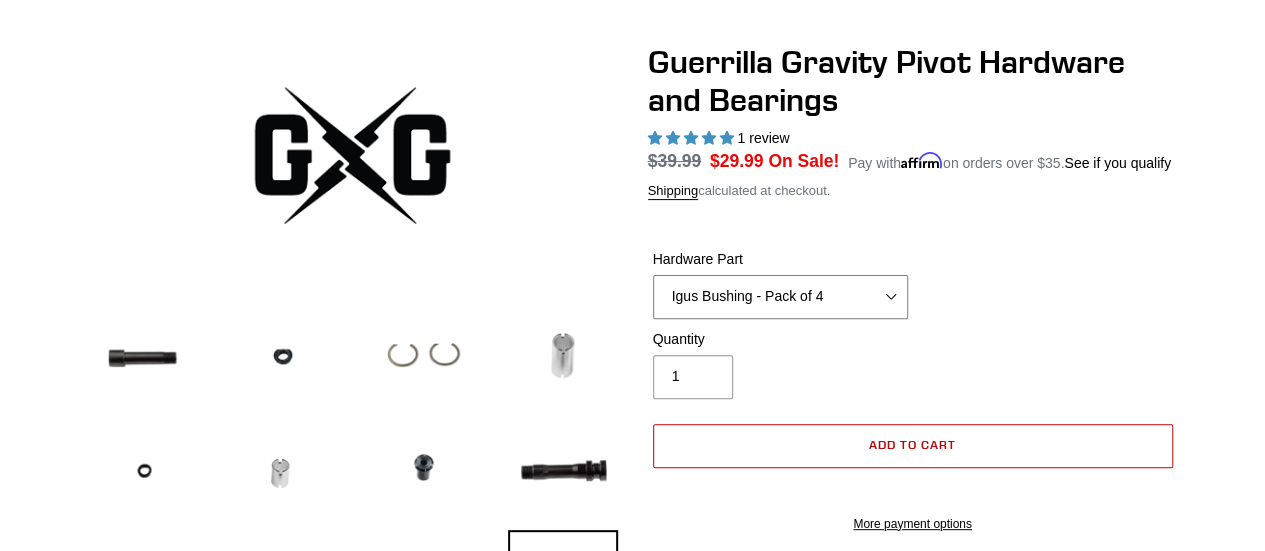 scroll, scrollTop: 0, scrollLeft: 0, axis: both 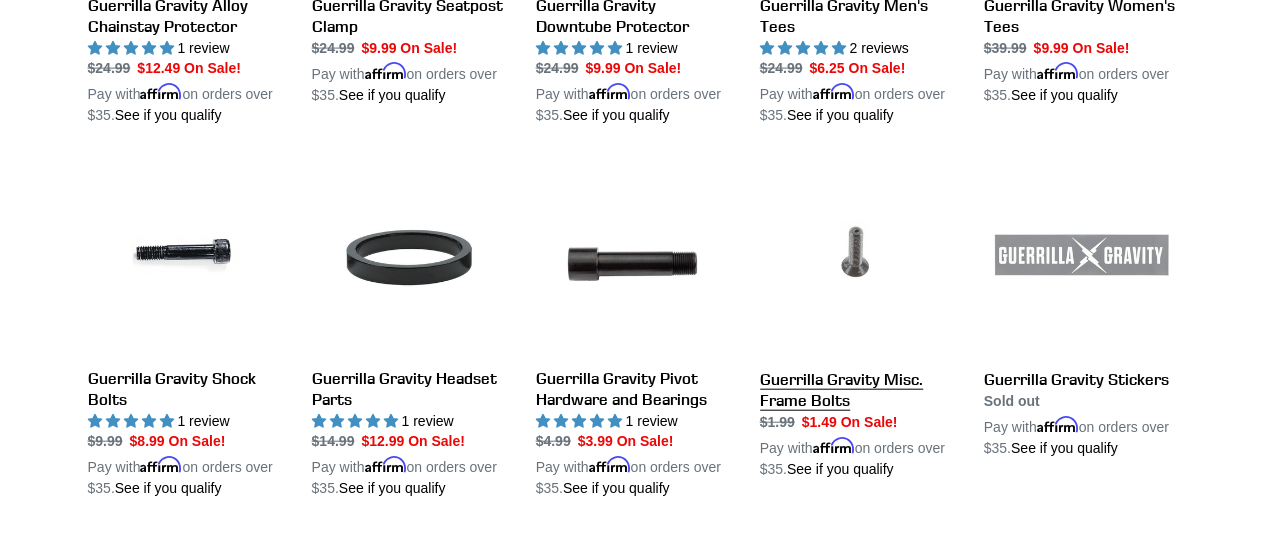 click on "Guerrilla Gravity Misc. Frame Bolts" at bounding box center (857, 320) 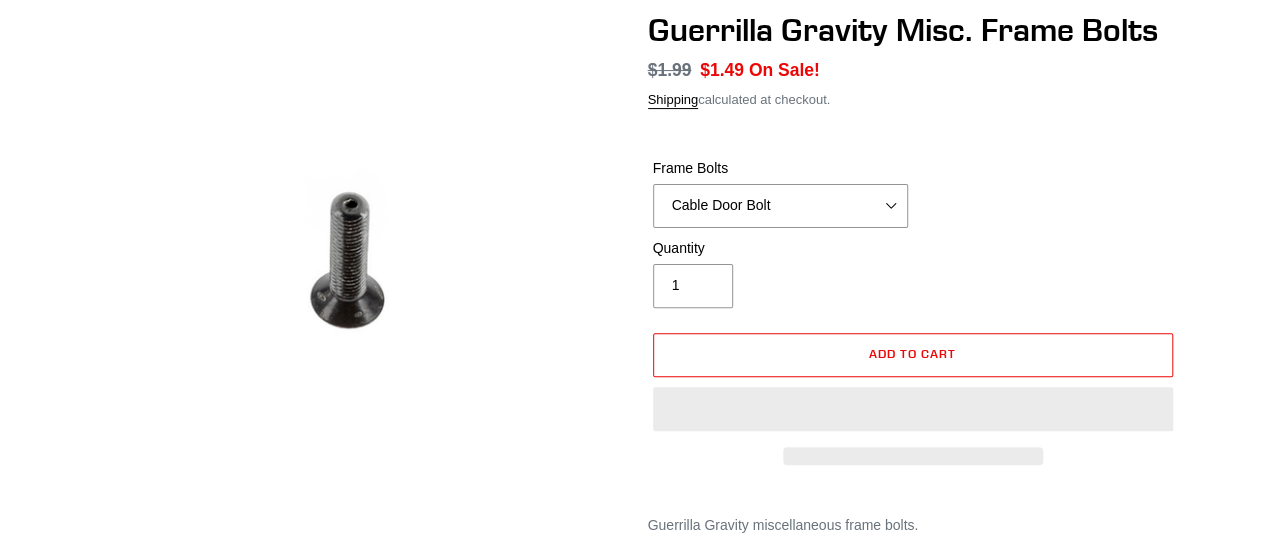 scroll, scrollTop: 207, scrollLeft: 0, axis: vertical 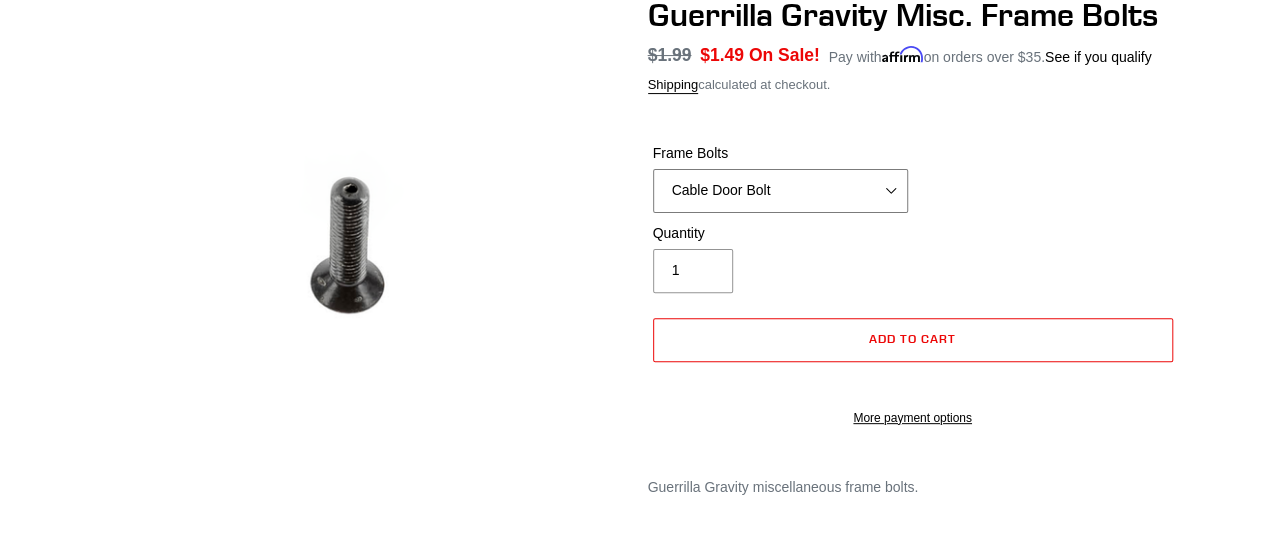 click on "Cable Door Bolt
X-12 Derailleur Hanger Bolt
Bottle Cage Bolt" at bounding box center (780, 191) 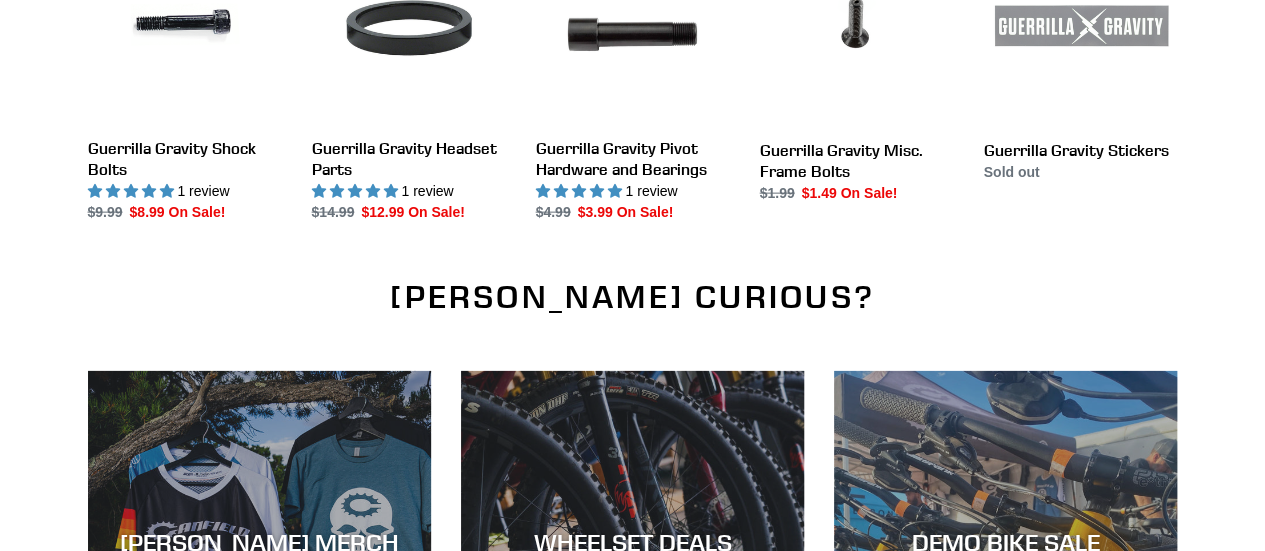 scroll, scrollTop: 2022, scrollLeft: 0, axis: vertical 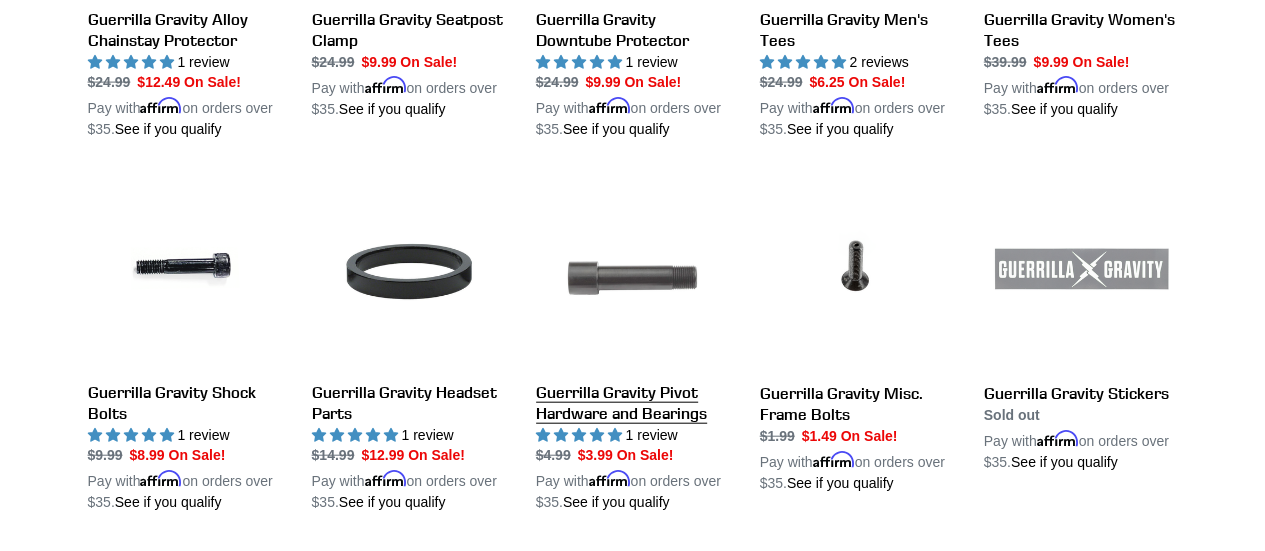 click on "Guerrilla Gravity Pivot Hardware and Bearings" at bounding box center (633, 344) 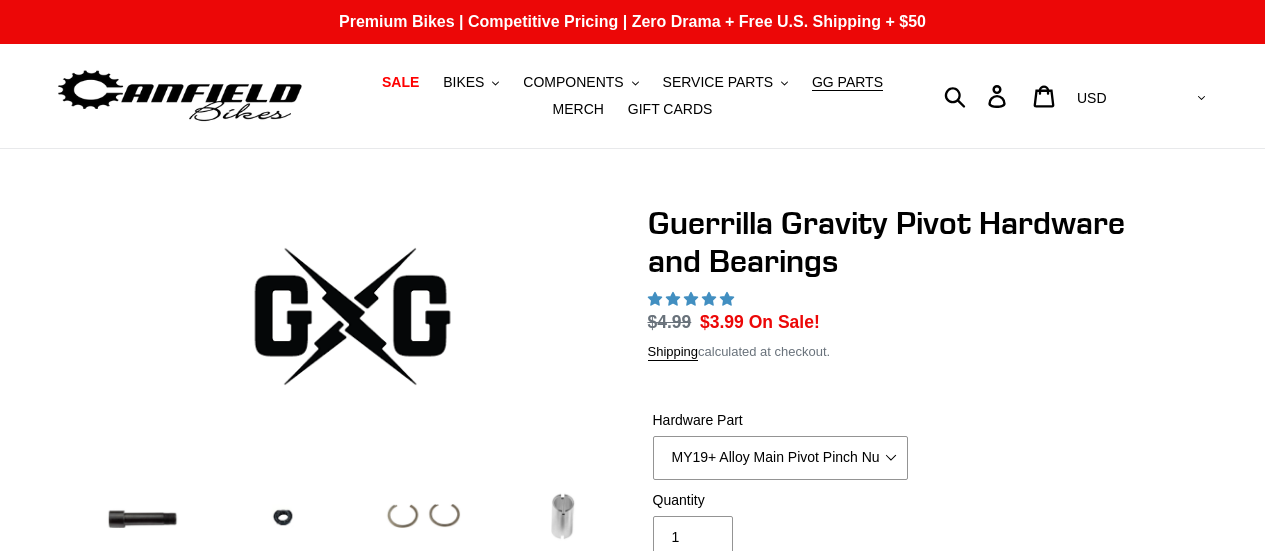 scroll, scrollTop: 0, scrollLeft: 0, axis: both 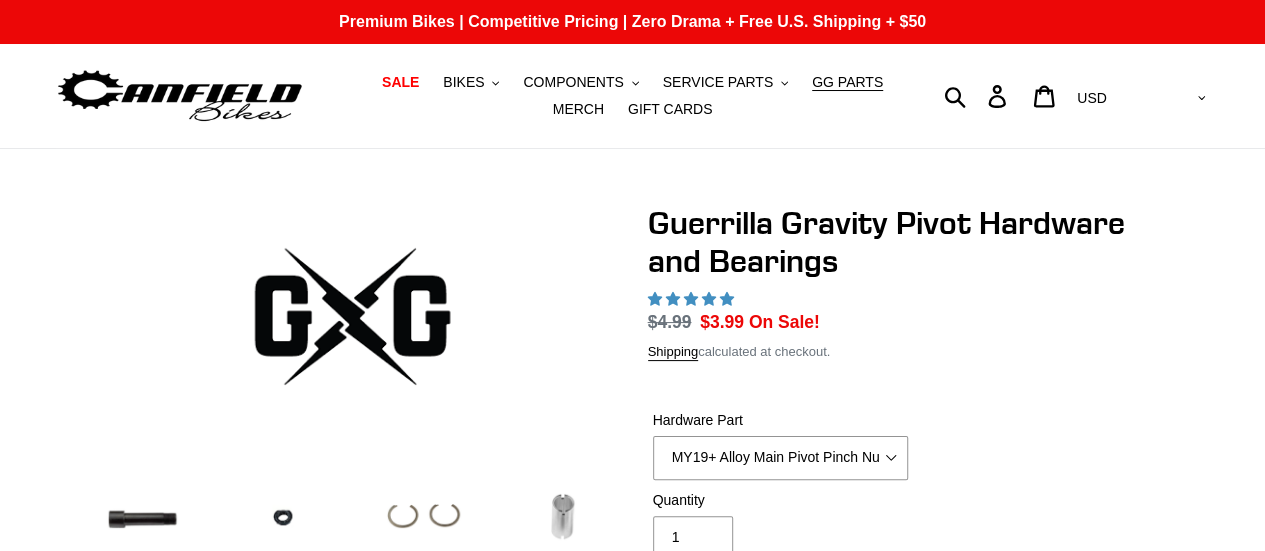 select on "highest-rating" 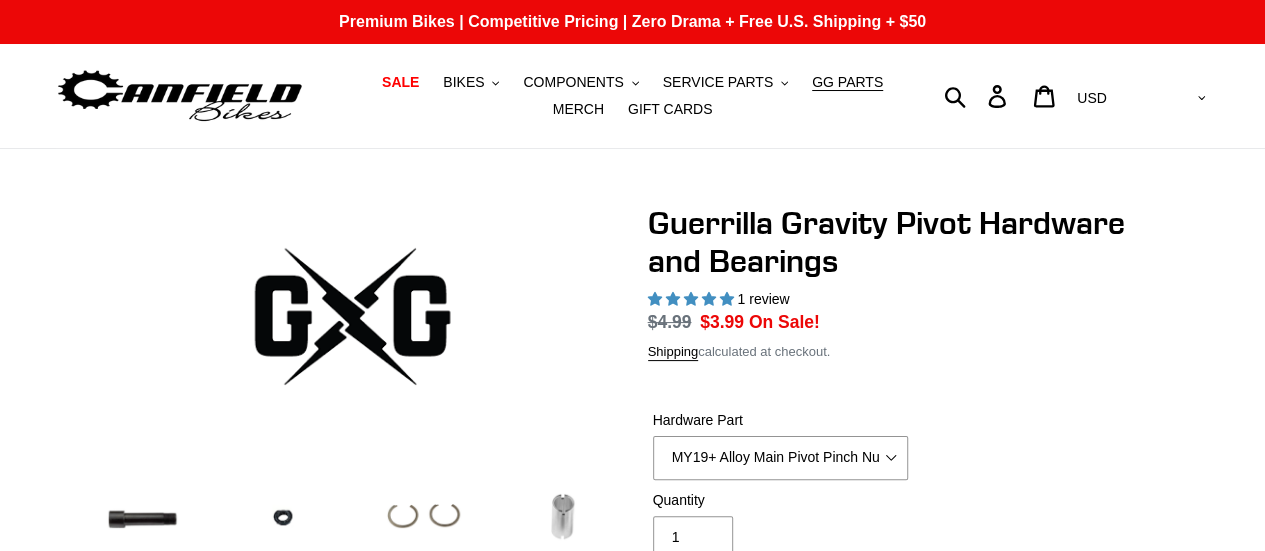 scroll, scrollTop: 0, scrollLeft: 0, axis: both 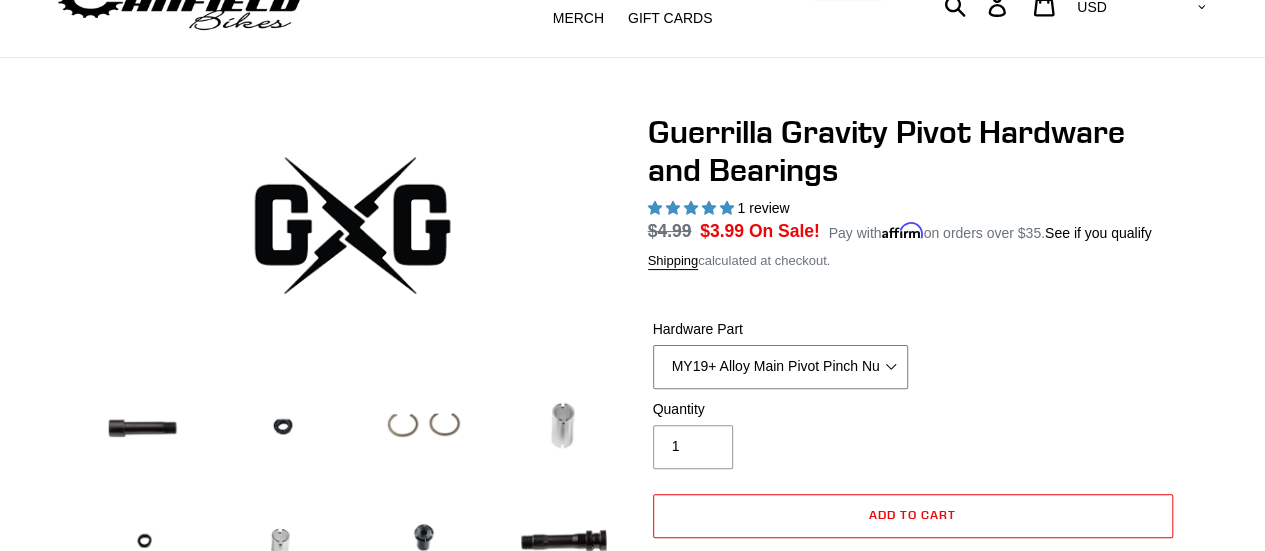 click on "MY19+ Alloy Main Pivot Pinch Nut
MY19+ Main Pivot Bearing
MY19+ Rocker Pivot Axle
MY21 Main Pivot Axle Nut
MY21 Main Pivot Axle Wedge Bolt
MY21 Seatstay/Swingarm Pivot Bolt
Alloy SS 3/4" O ring
Alloy Swingarm Main Pivot Axle
Alloy Swingarm Pivot Pinch Bolt
Igus Bushing - Pack of 4
Lower Seatstay Pivot Retainer Ring - Pack of 2
Main Pivot Bearing Spacer
Revved Seatstay D Nut O-ring" at bounding box center (780, 367) 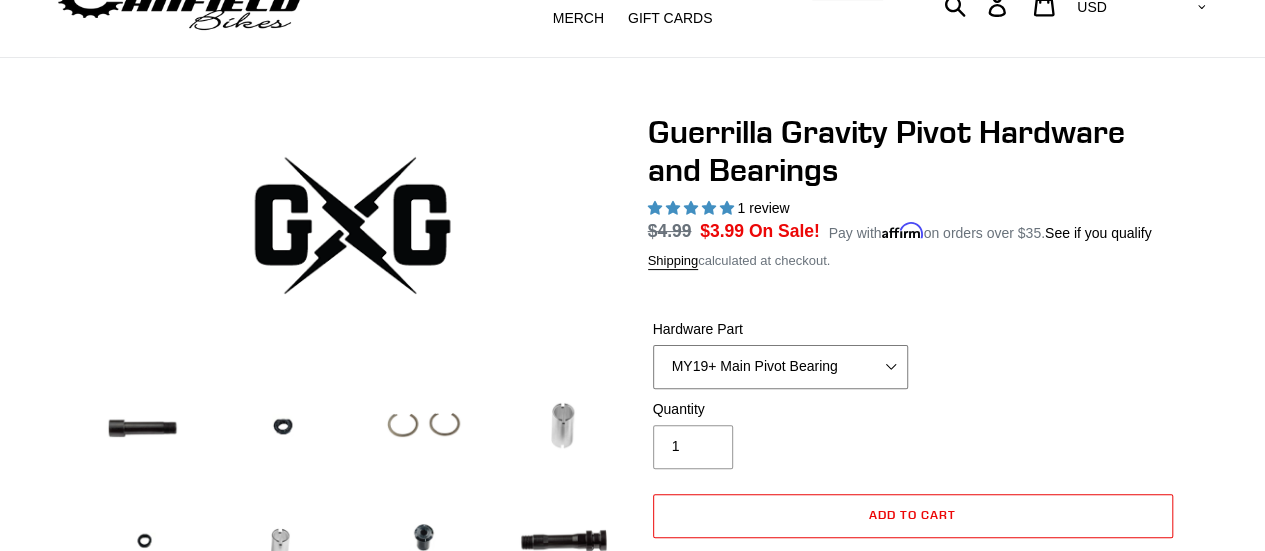 click on "MY19+ Alloy Main Pivot Pinch Nut
MY19+ Main Pivot Bearing
MY19+ Rocker Pivot Axle
MY21 Main Pivot Axle Nut
MY21 Main Pivot Axle Wedge Bolt
MY21 Seatstay/Swingarm Pivot Bolt
Alloy SS 3/4" O ring
Alloy Swingarm Main Pivot Axle
Alloy Swingarm Pivot Pinch Bolt
Igus Bushing - Pack of 4
Lower Seatstay Pivot Retainer Ring - Pack of 2
Main Pivot Bearing Spacer
Revved Seatstay D Nut O-ring" at bounding box center (780, 367) 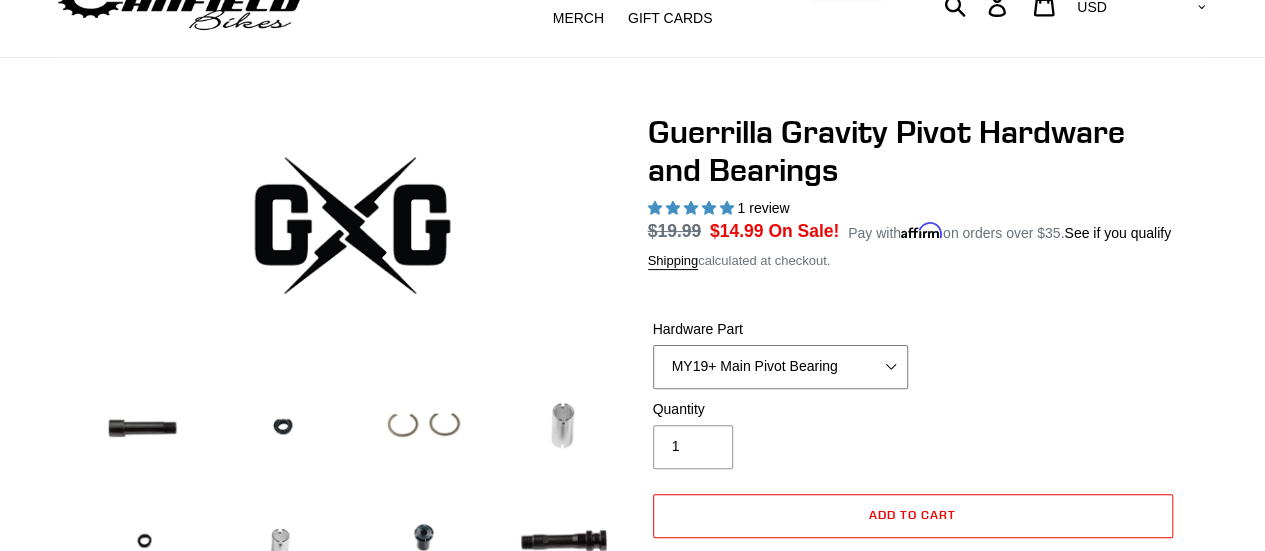 click on "MY19+ Alloy Main Pivot Pinch Nut
MY19+ Main Pivot Bearing
MY19+ Rocker Pivot Axle
MY21 Main Pivot Axle Nut
MY21 Main Pivot Axle Wedge Bolt
MY21 Seatstay/Swingarm Pivot Bolt
Alloy SS 3/4" O ring
Alloy Swingarm Main Pivot Axle
Alloy Swingarm Pivot Pinch Bolt
Igus Bushing - Pack of 4
Lower Seatstay Pivot Retainer Ring - Pack of 2
Main Pivot Bearing Spacer
Revved Seatstay D Nut O-ring" at bounding box center (780, 367) 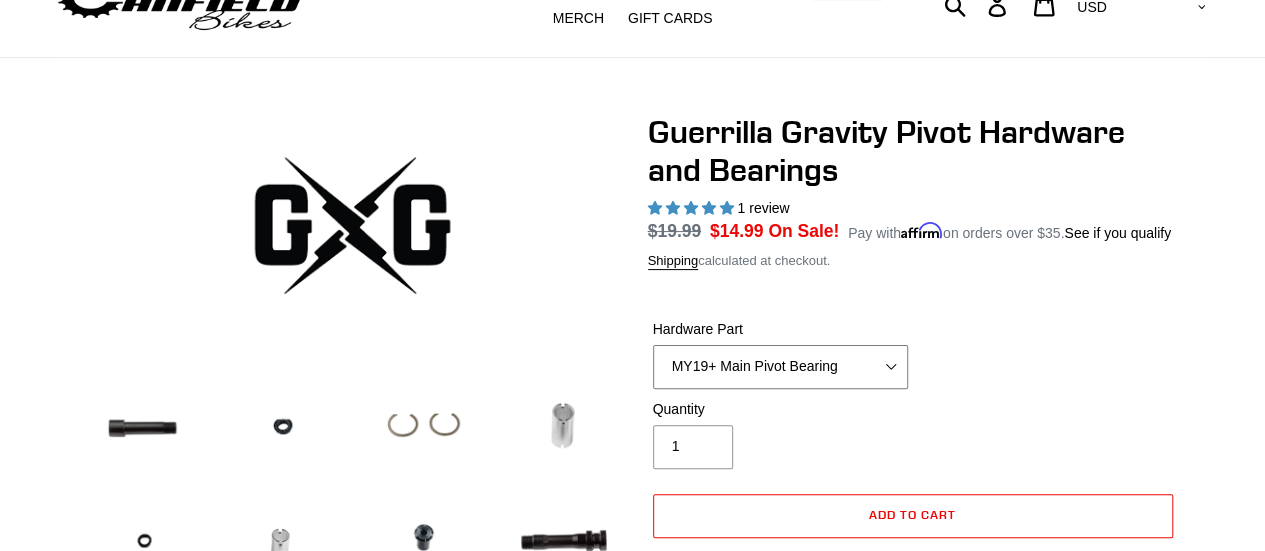 select on "Rocker Shim" 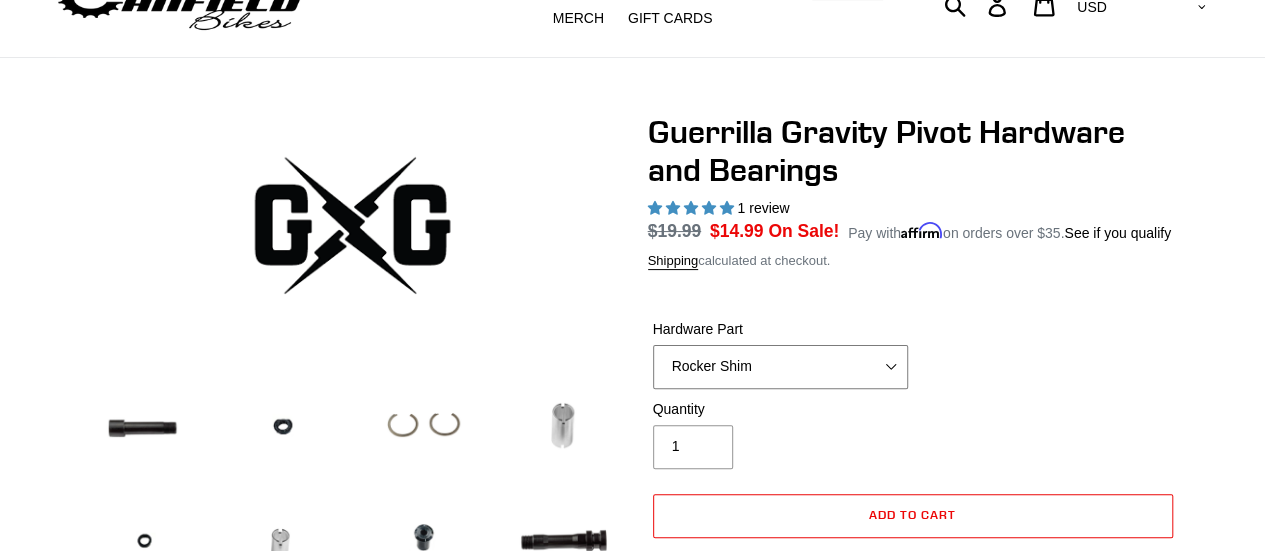 click on "MY19+ Alloy Main Pivot Pinch Nut
MY19+ Main Pivot Bearing
MY19+ Rocker Pivot Axle
MY21 Main Pivot Axle Nut
MY21 Main Pivot Axle Wedge Bolt
MY21 Seatstay/Swingarm Pivot Bolt
Alloy SS 3/4" O ring
Alloy Swingarm Main Pivot Axle
Alloy Swingarm Pivot Pinch Bolt
Igus Bushing - Pack of 4
Lower Seatstay Pivot Retainer Ring - Pack of 2
Main Pivot Bearing Spacer
Revved Seatstay D Nut O-ring" at bounding box center [780, 367] 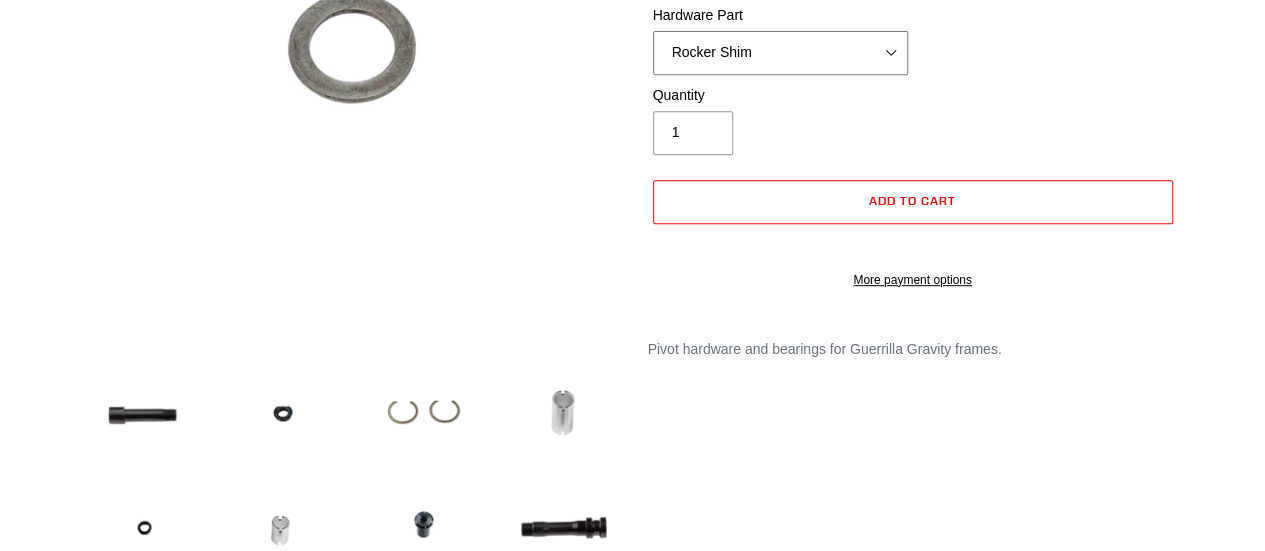scroll, scrollTop: 491, scrollLeft: 0, axis: vertical 